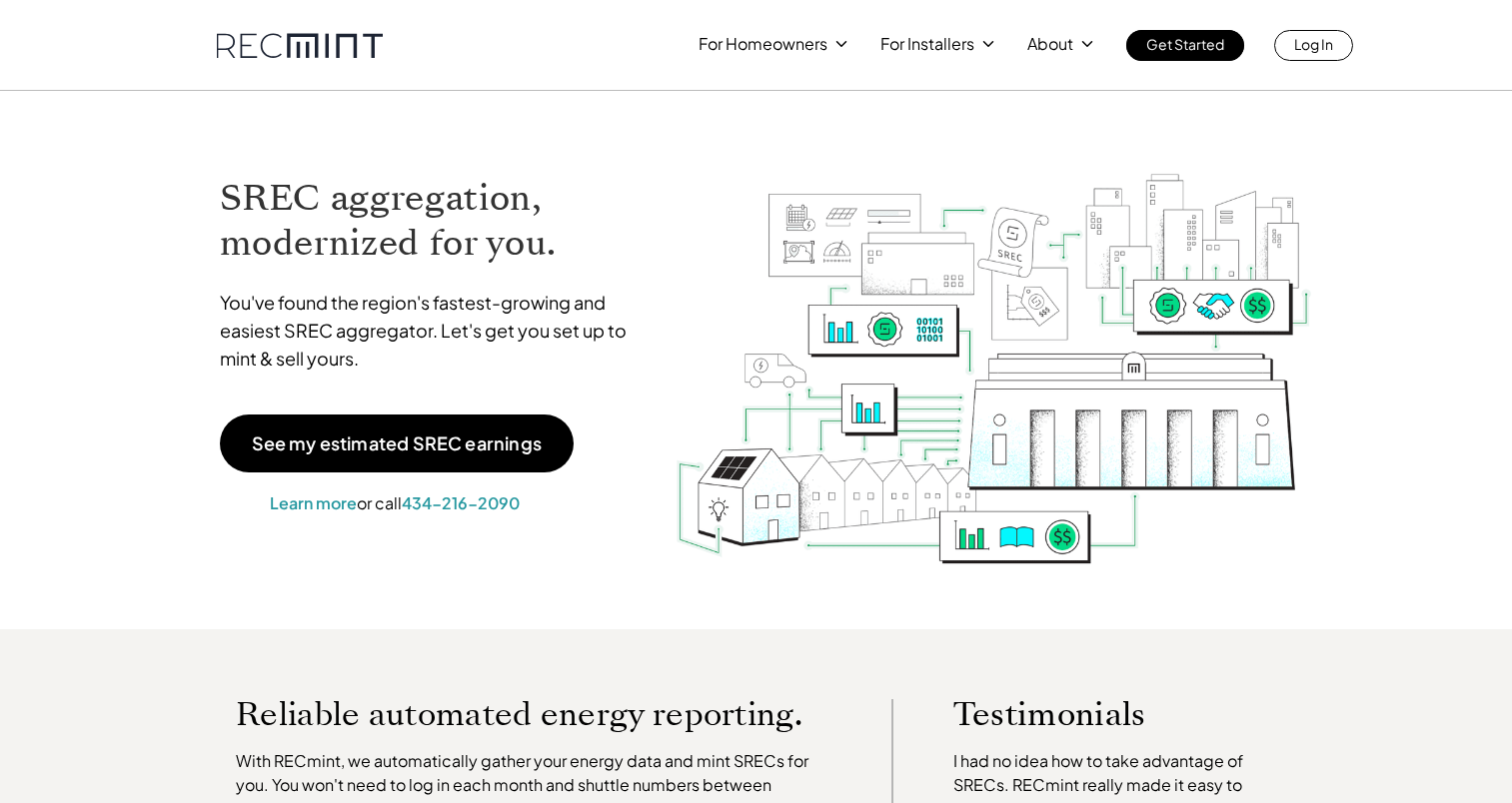 scroll, scrollTop: 0, scrollLeft: 0, axis: both 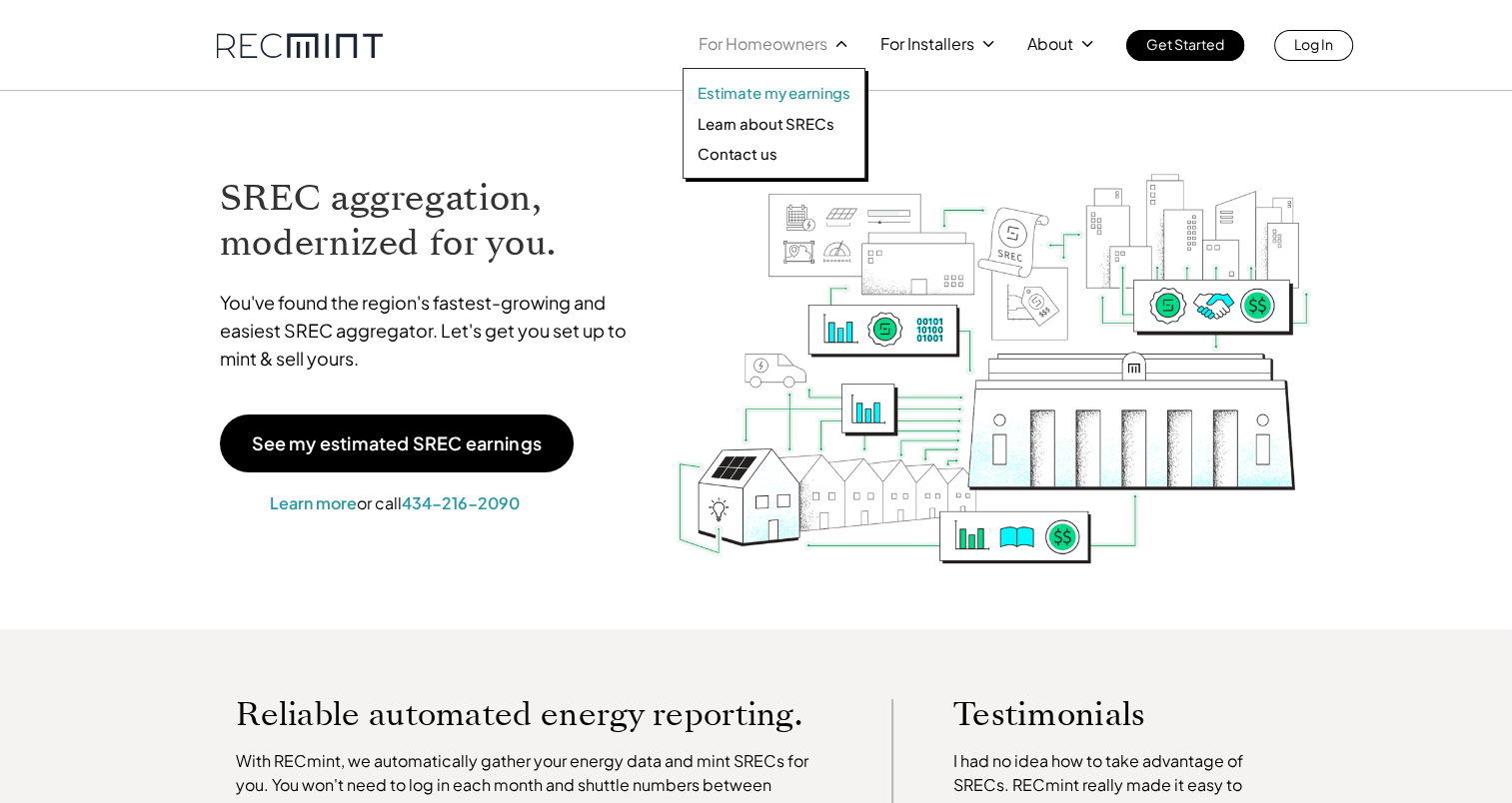 click on "Estimate my earnings" at bounding box center (773, 93) 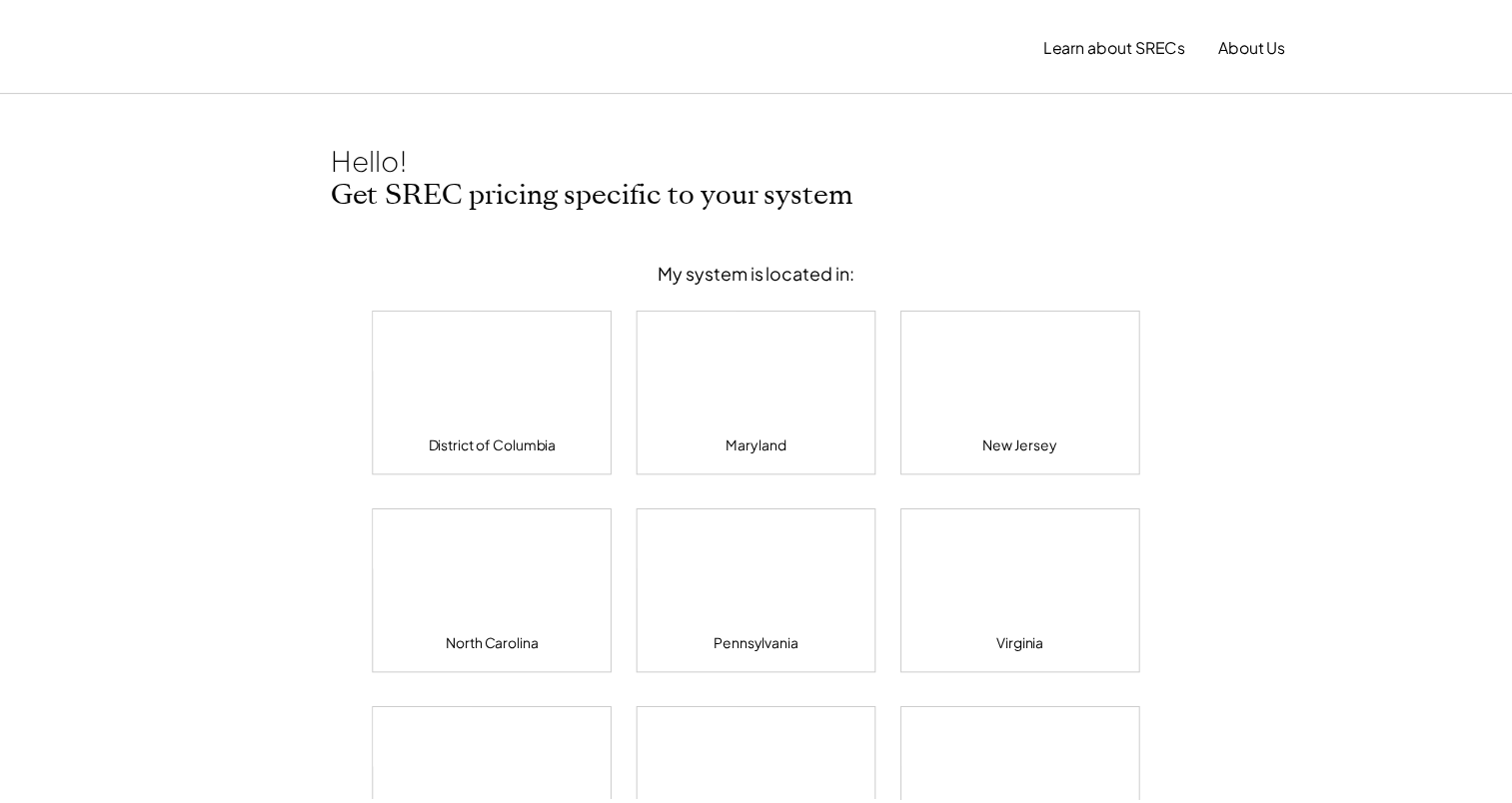 scroll, scrollTop: 0, scrollLeft: 0, axis: both 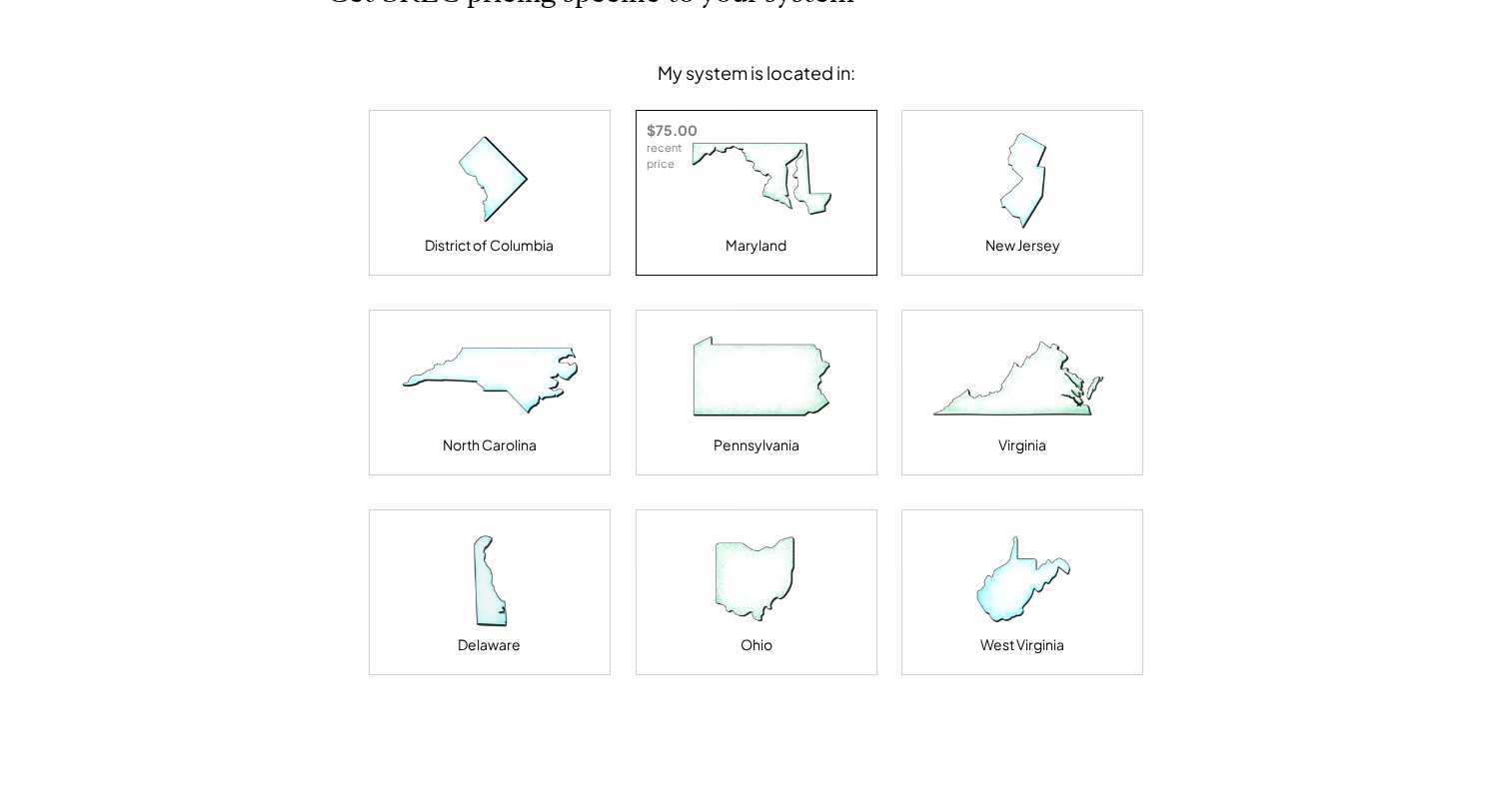 click at bounding box center (756, 181) 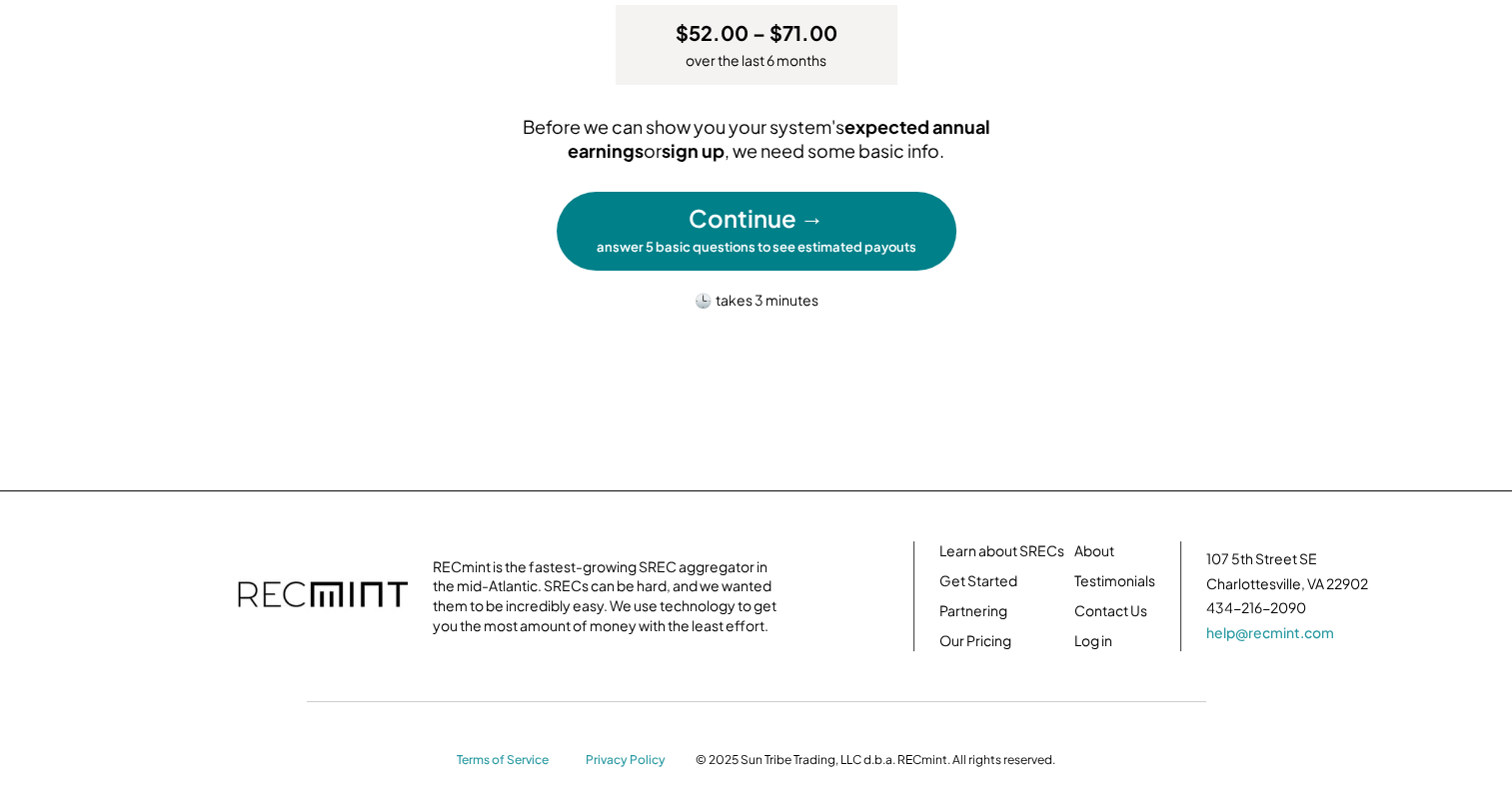 click on "Continue →" at bounding box center (756, 219) 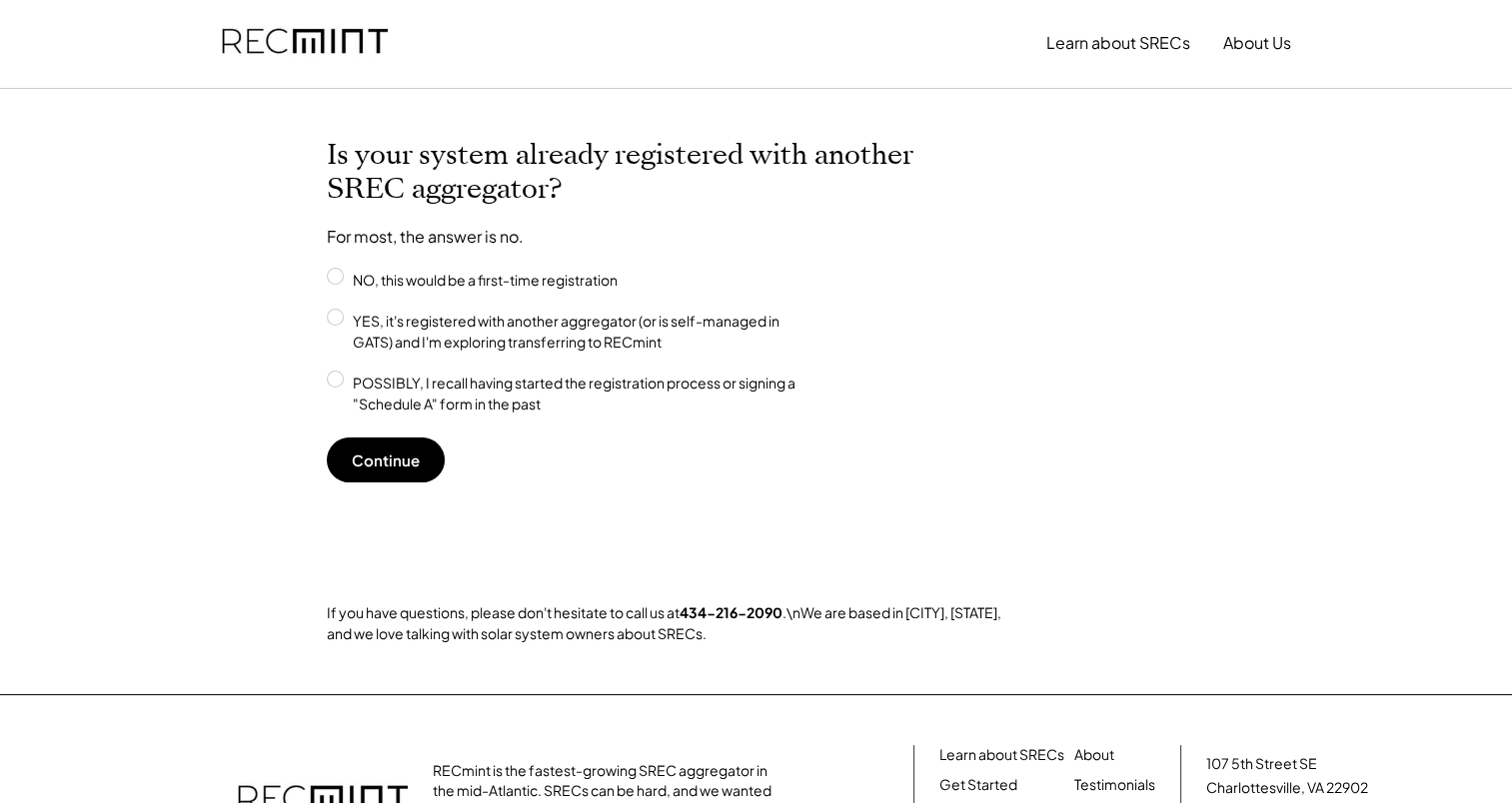 scroll, scrollTop: 0, scrollLeft: 0, axis: both 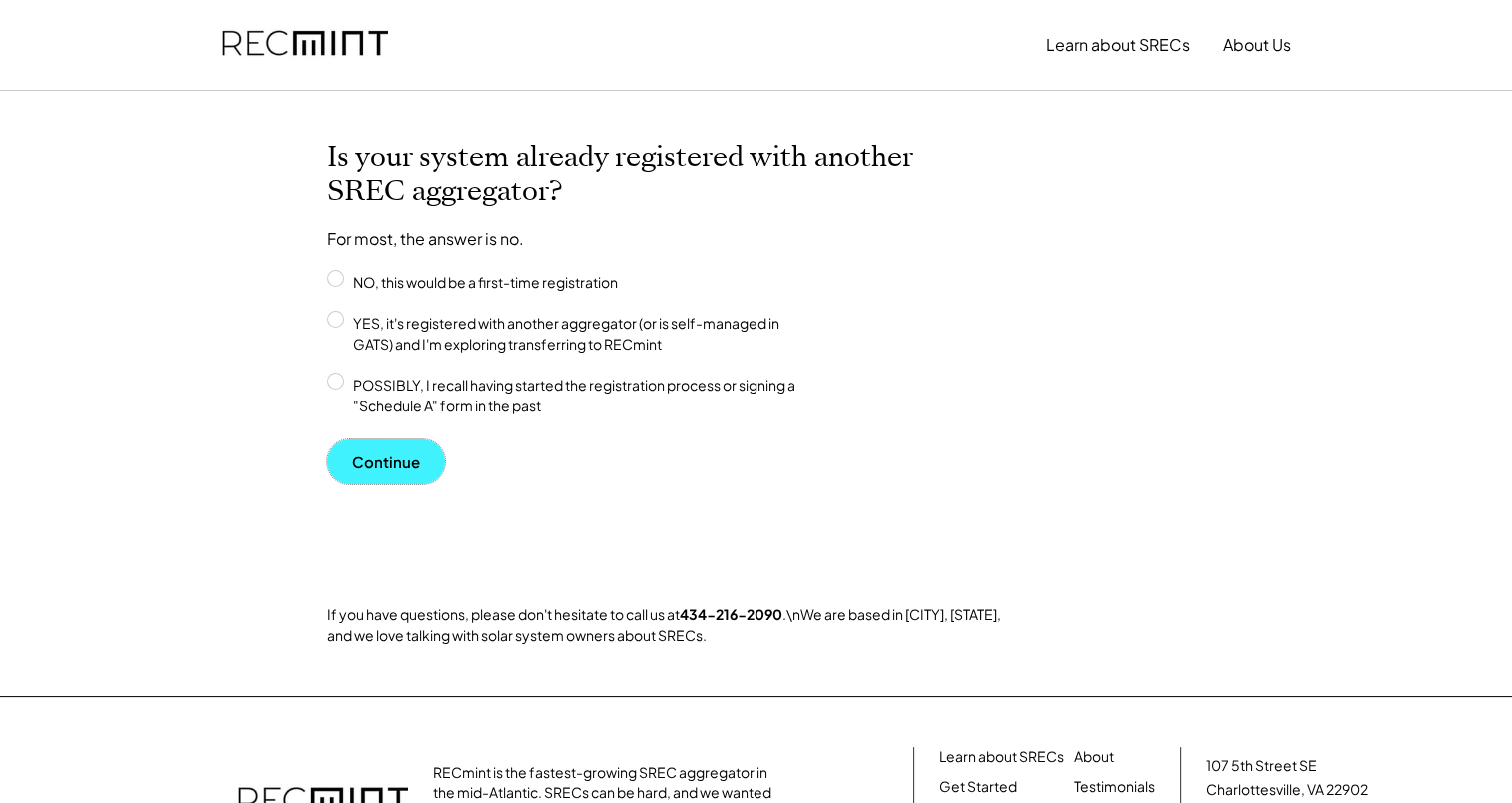 click on "Continue" at bounding box center (386, 461) 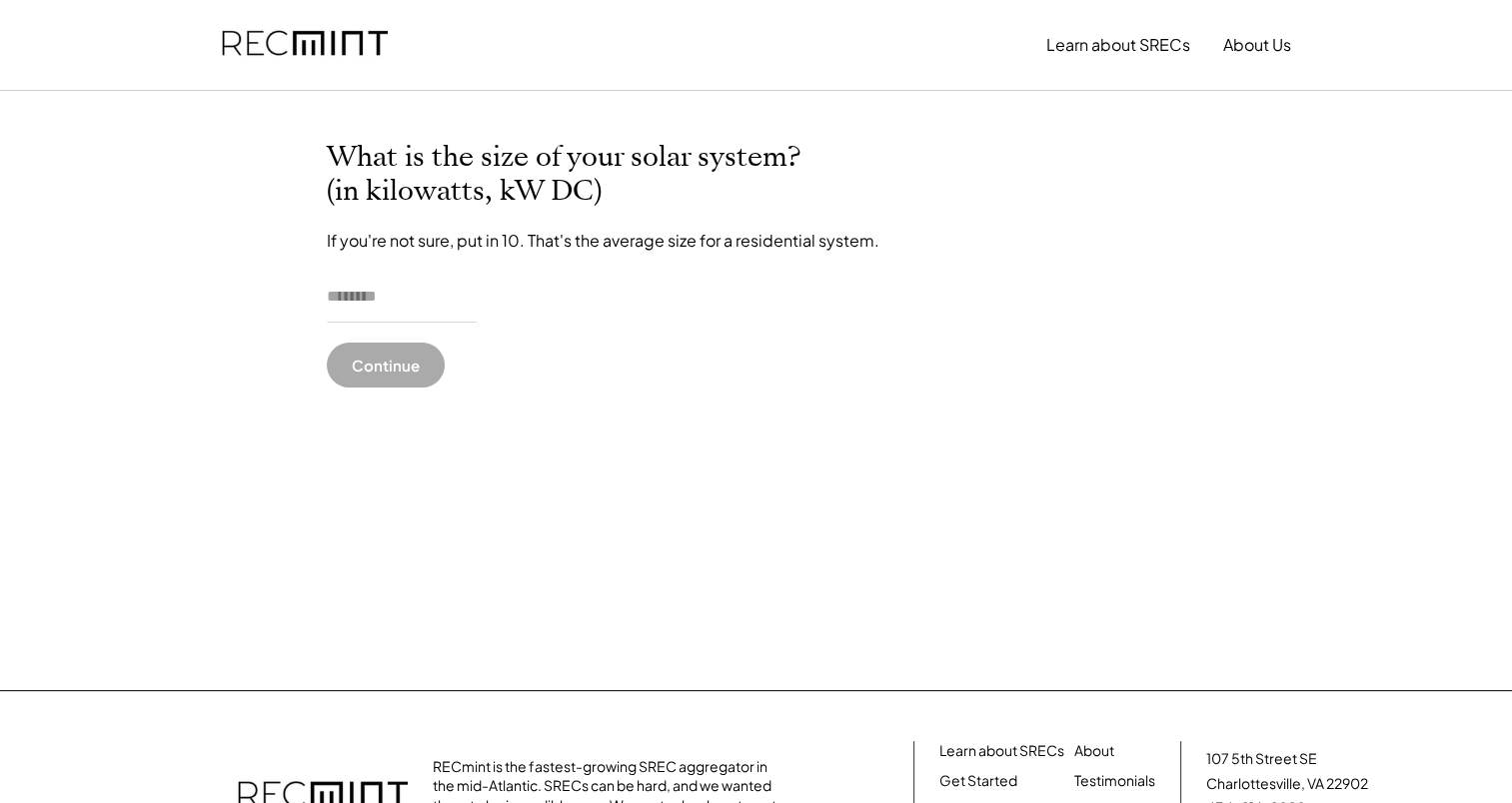 click at bounding box center [402, 298] 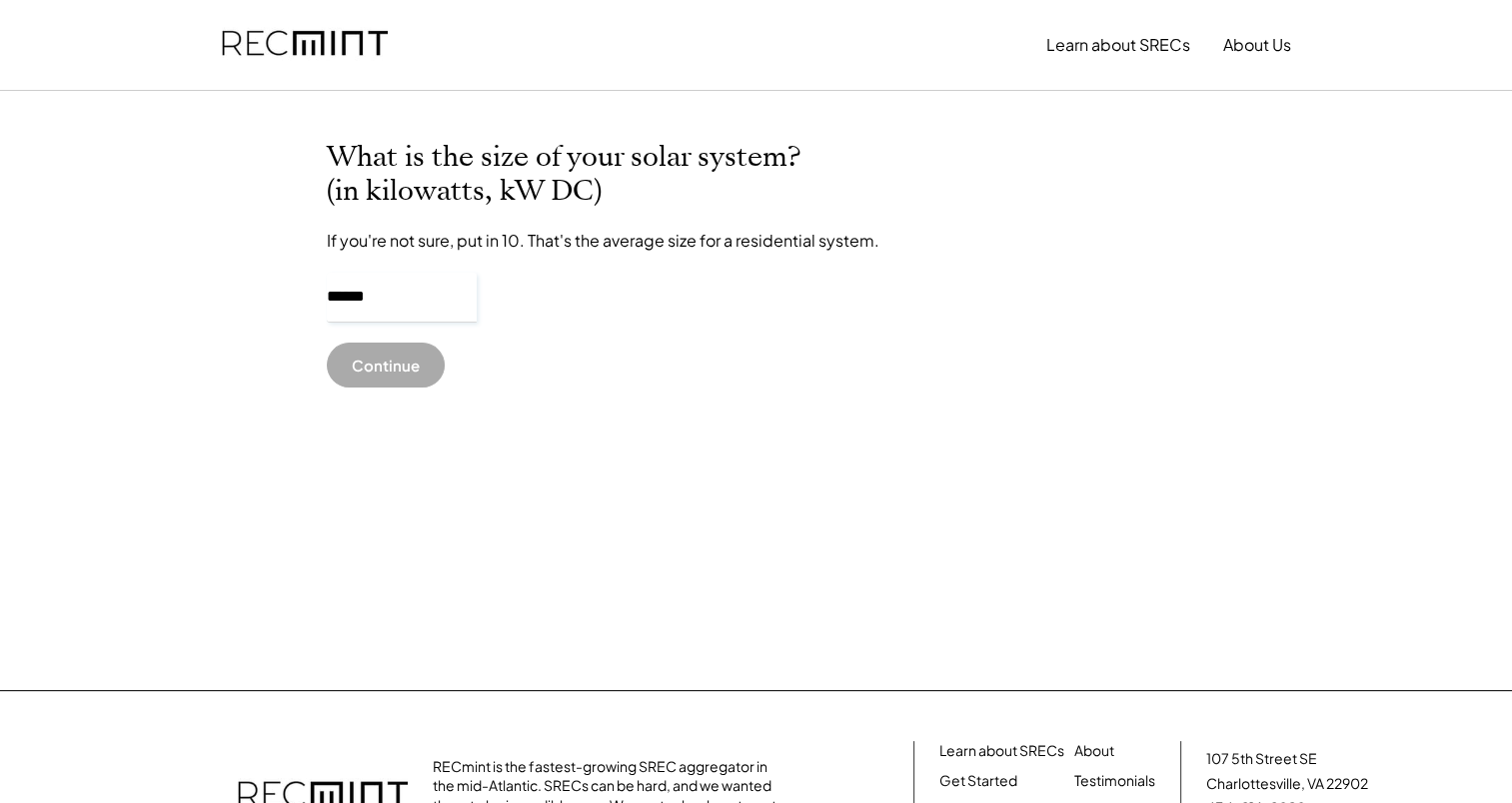 type on "******" 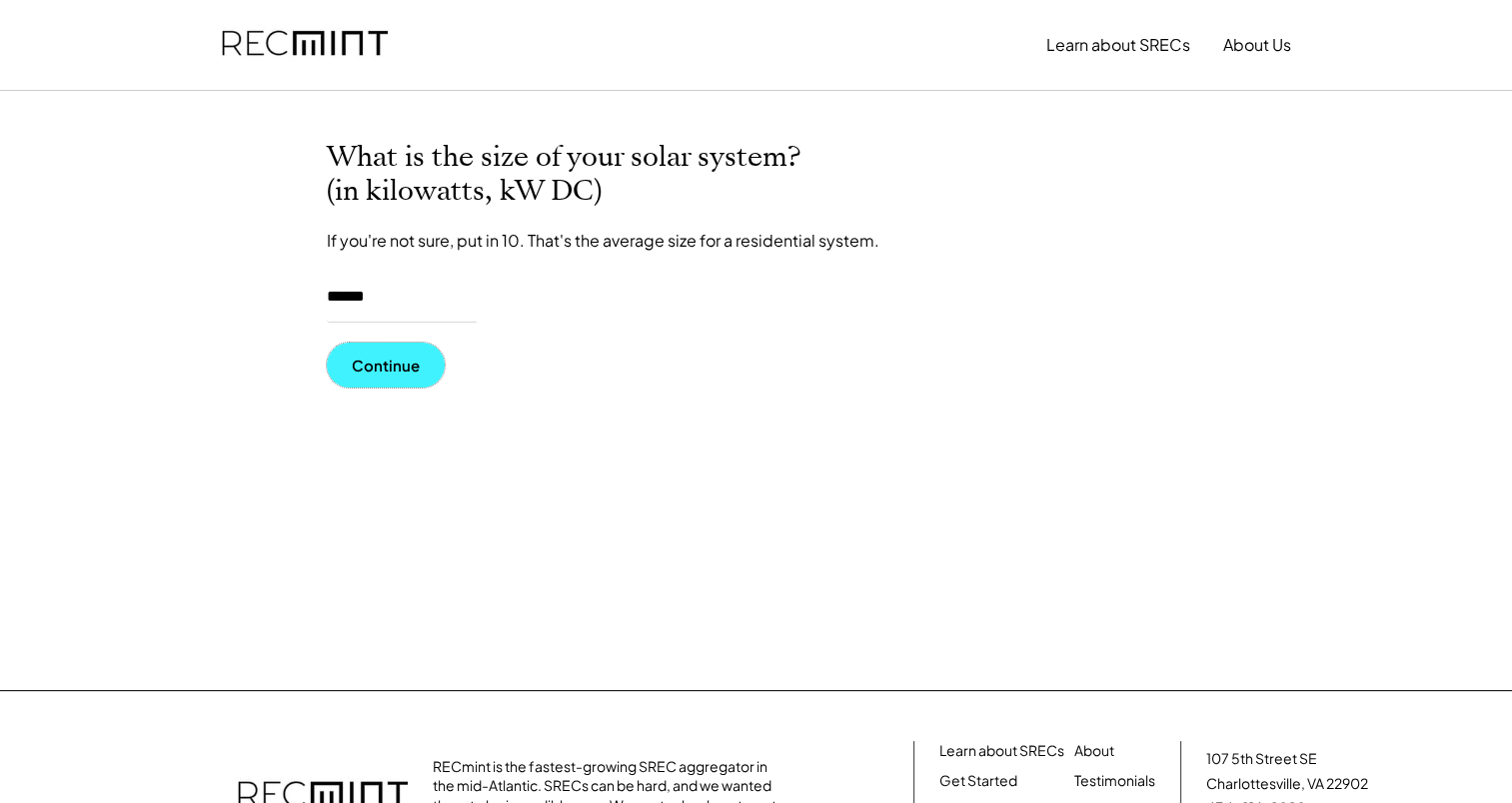 click on "Continue" at bounding box center [386, 365] 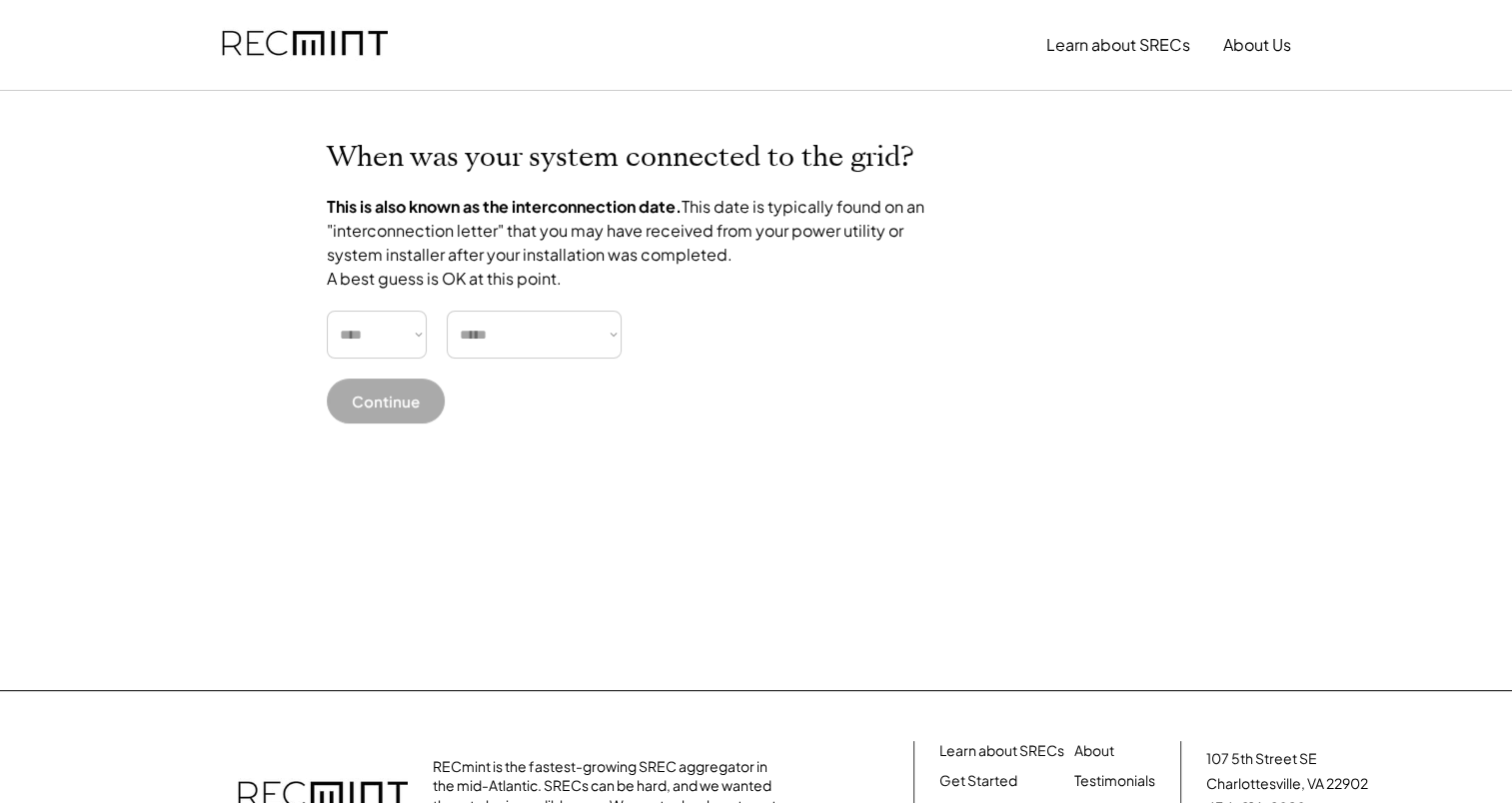 click on "**** **** **** **** **** **** **** **** **** **** **** **** **** **** ****" at bounding box center [377, 335] 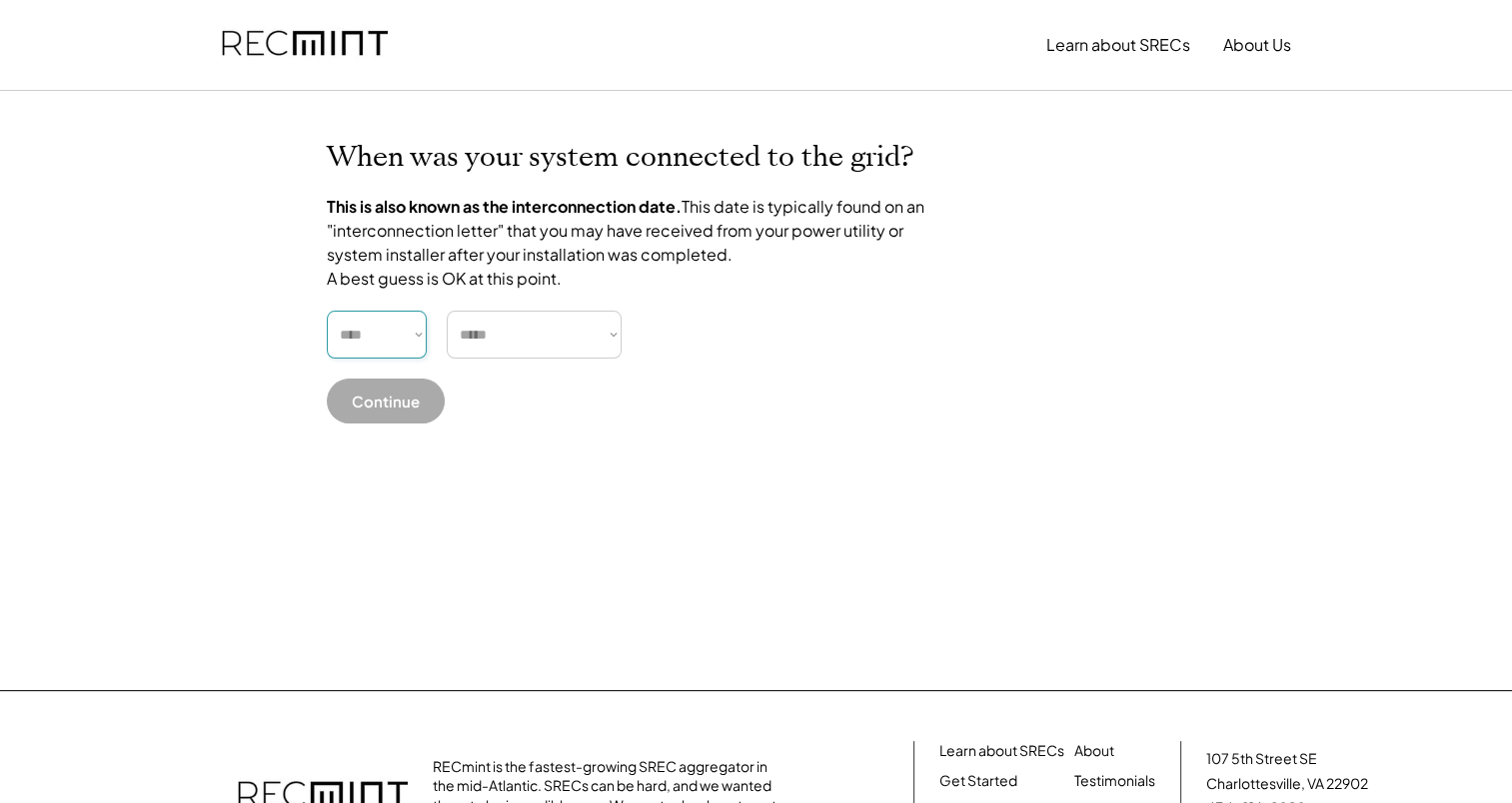 select on "****" 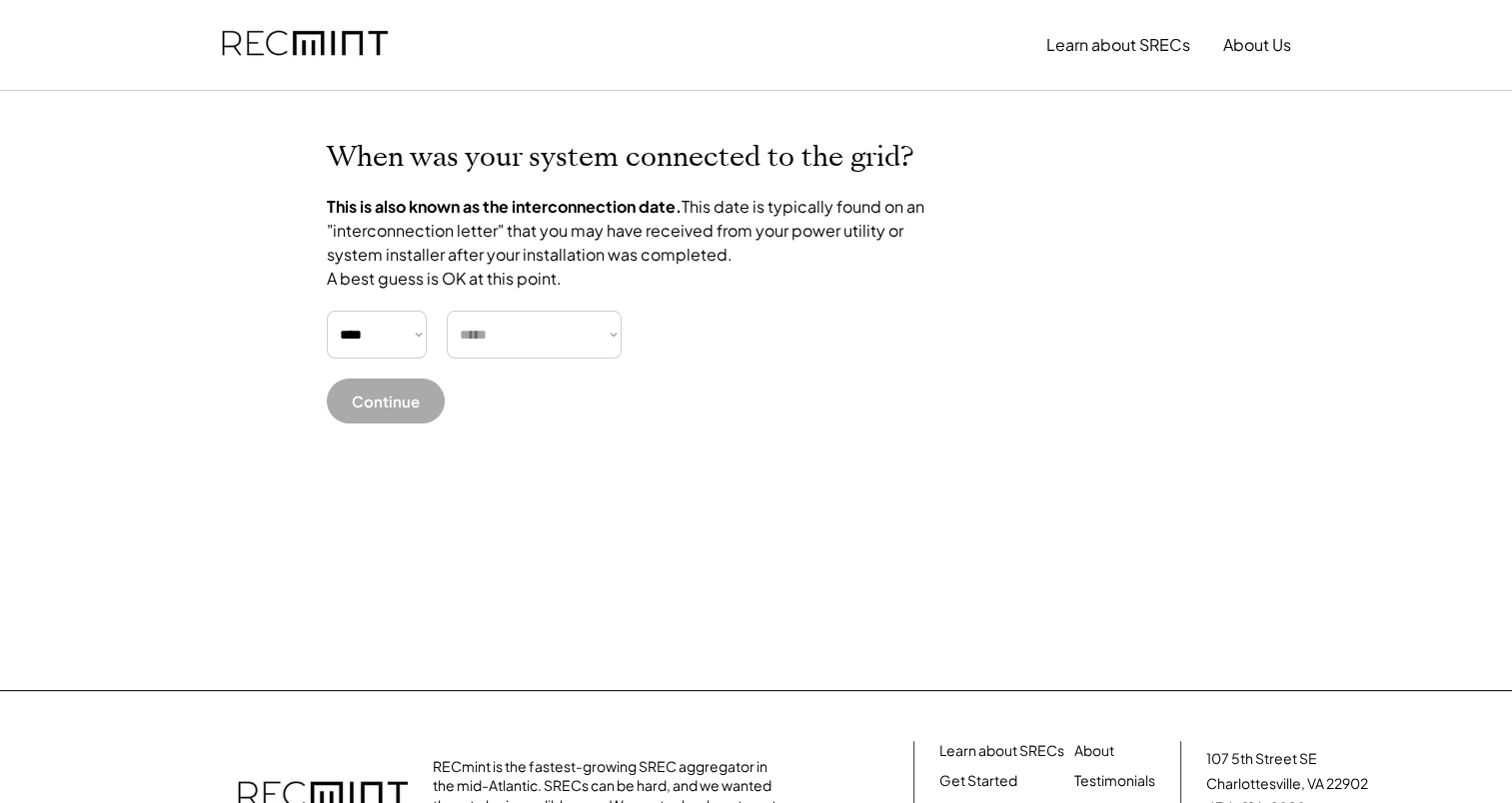 click on "***** ******* ******** ***** ***** *** **** **** ****** ********* ******* ******** ********" at bounding box center [534, 335] 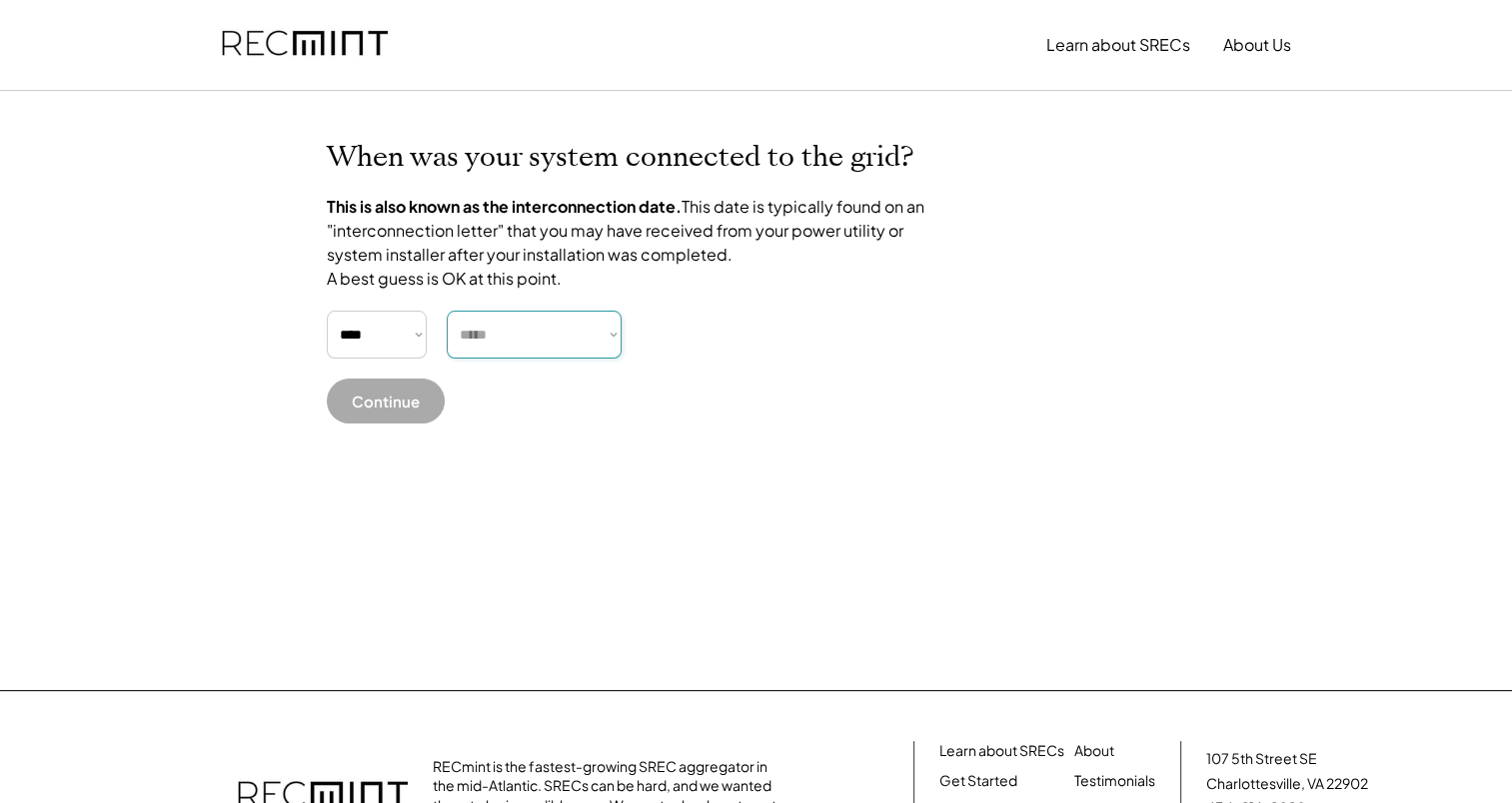 select on "*********" 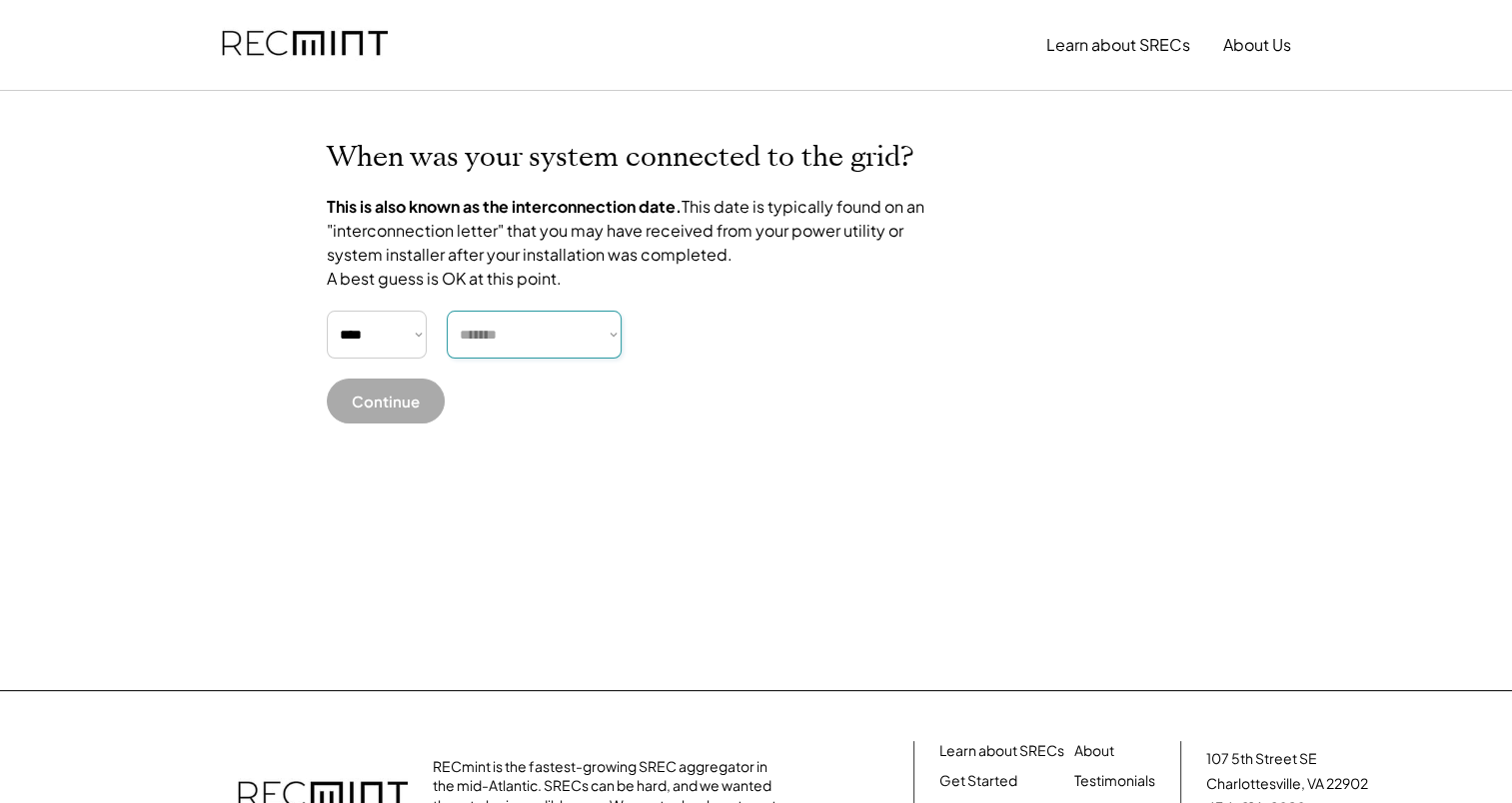 click on "***** ******* ******** ***** ***** *** **** **** ****** ********* ******* ******** ********" at bounding box center [534, 335] 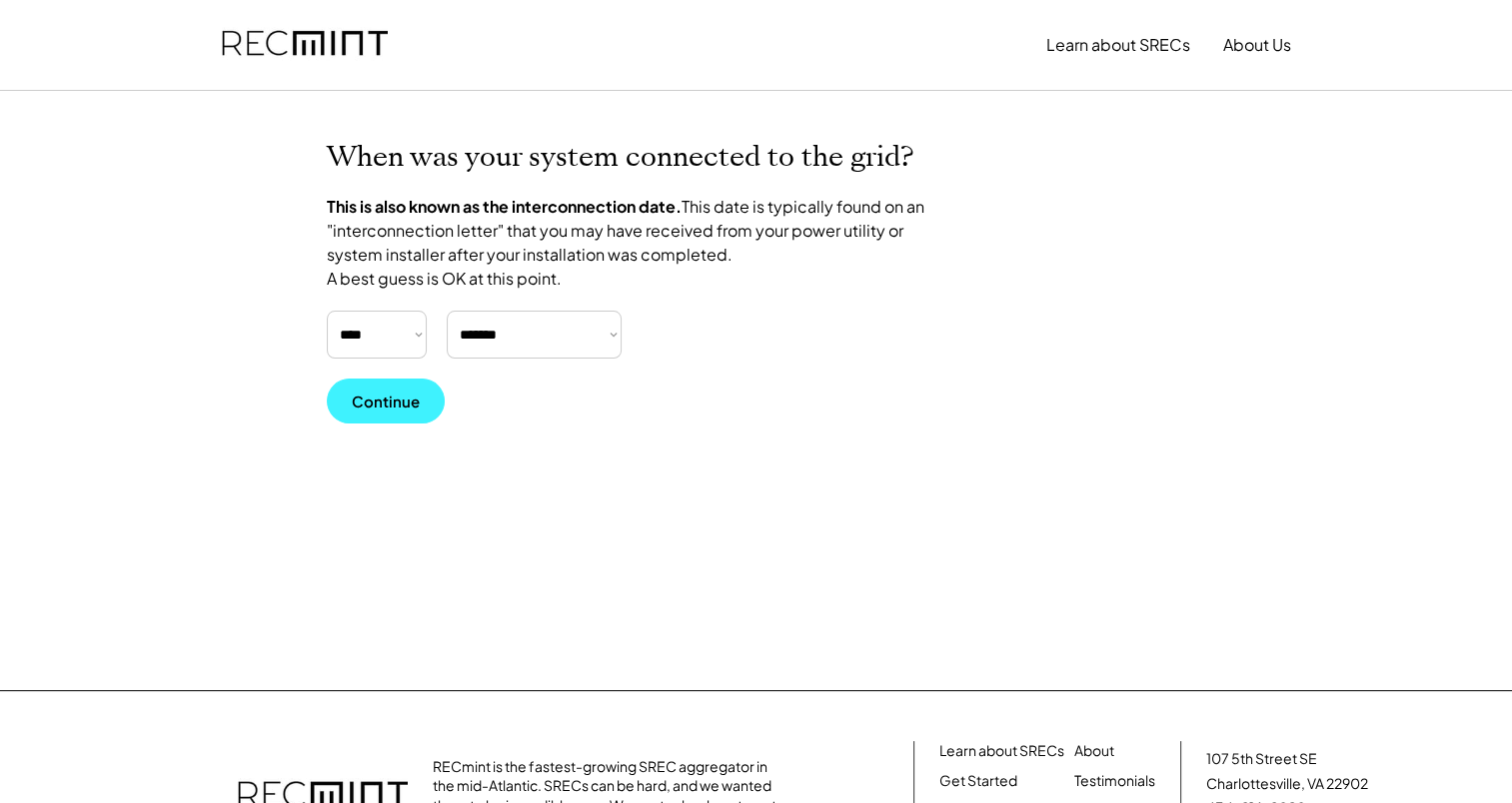 click on "Continue" at bounding box center [386, 401] 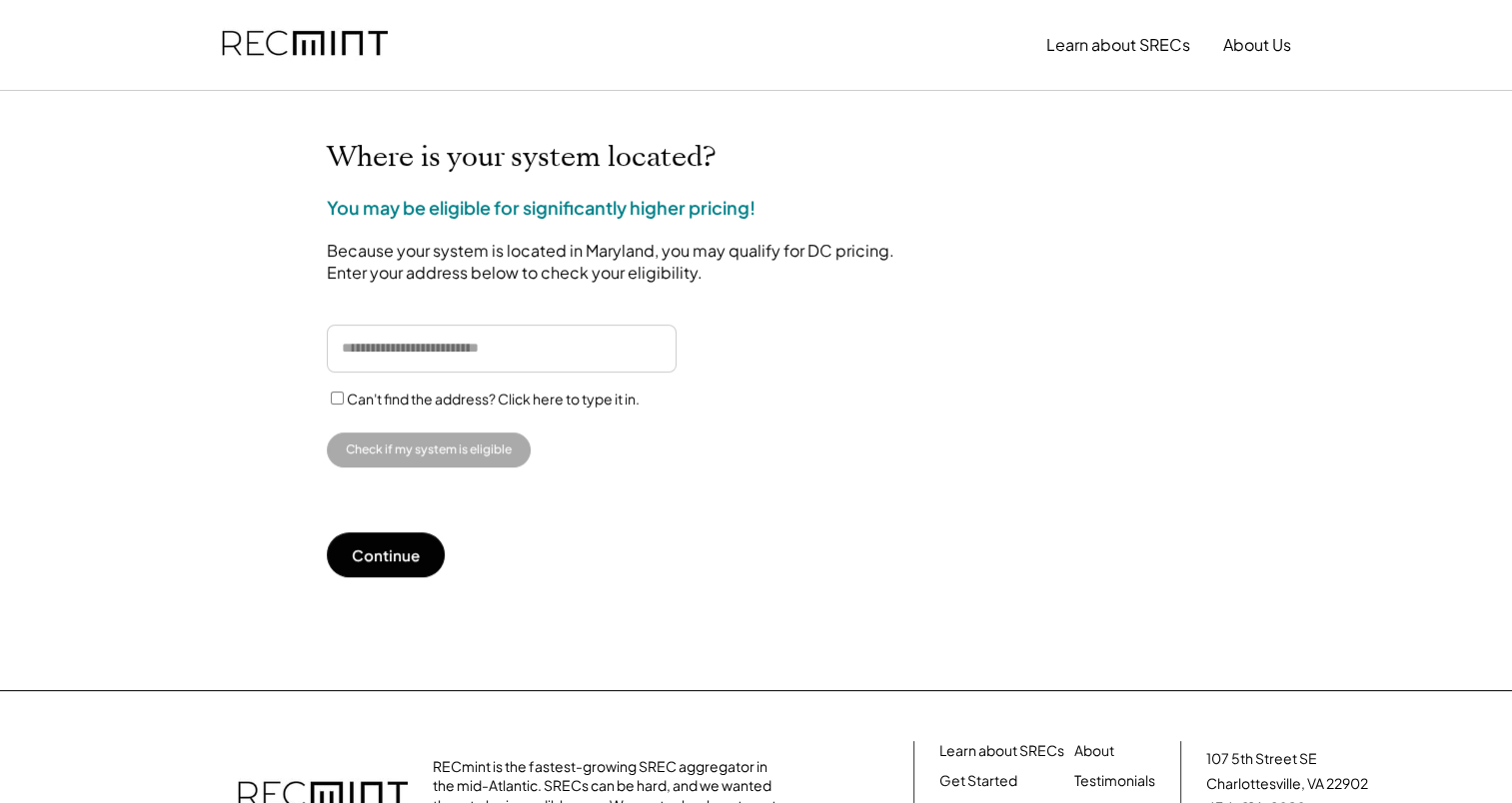 click at bounding box center [502, 349] 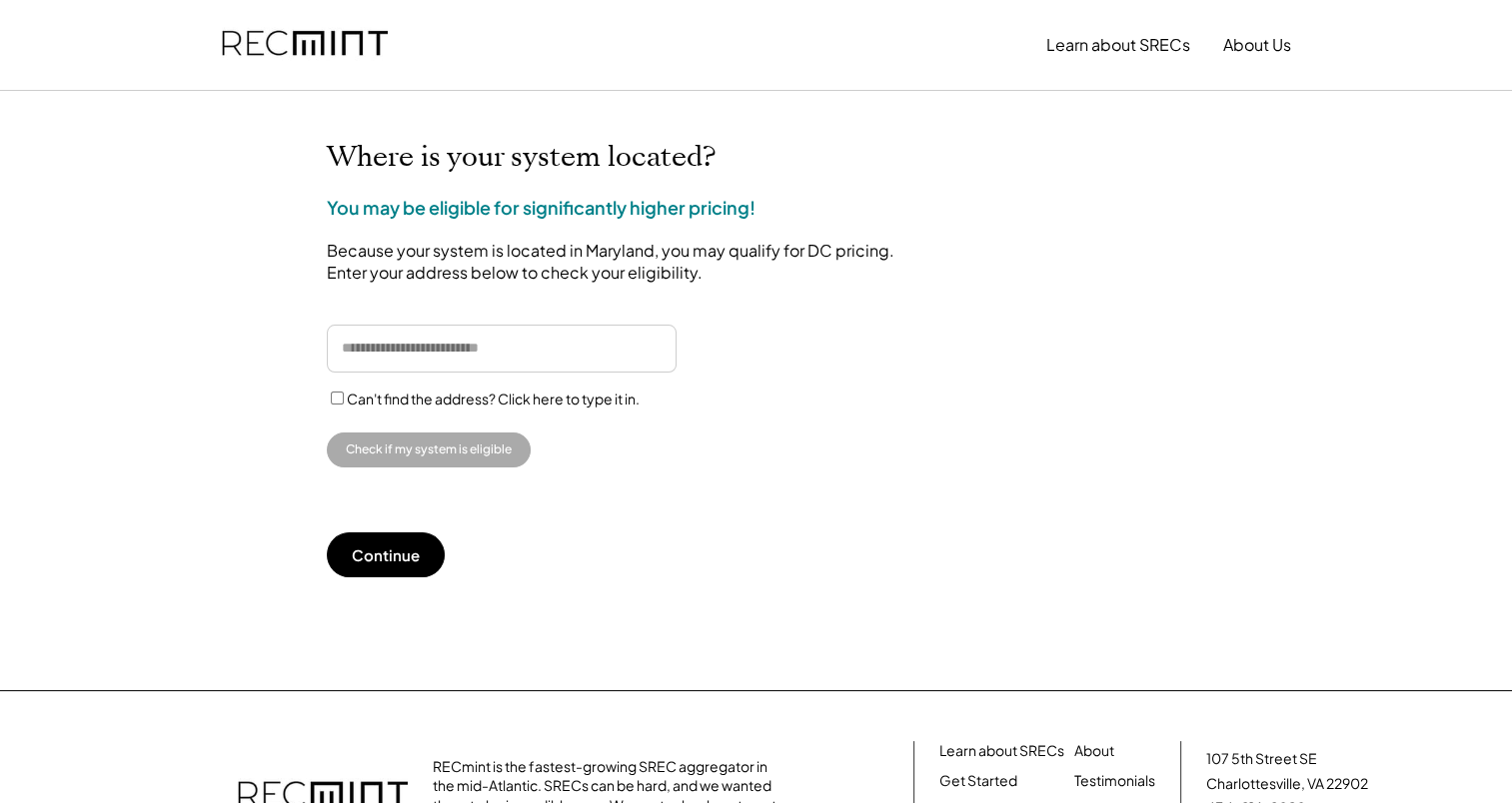 click on "Hello! Get SREC pricing specific to your system My system is located in: $420.00 recent\nprice District of Columbia $75.00 recent\nprice Maryland $85.00 recent\nprice New Jersey $26.00 recent\nprice North Carolina $26.00 recent\nprice Pennsylvania $27.25 recent\nprice Virginia $26.00 recent\nprice Delaware $26.00 recent\nprice Ohio $26.00 recent\nprice West Virginia Maryland's market price per REC $52.00 – $71.00 over the last 6 months Before we can show you your system's  expected annual earnings  or  sign up , we need some basic info. Continue → answer 5 basic questions to see estimated payouts 🕒  takes 3 minutes Is your system already registered with another SREC aggregator? For most, the answer is no. NO, this would be a first-time registration YES, it's registered with another aggregator (or is self-managed in GATS) and I'm exploring transferring to RECmint POSSIBLY, I recall having started the registration process or signing a "Schedule A" form in the past Continue [PHONE] Continue **** **** ****" at bounding box center (756, 391) 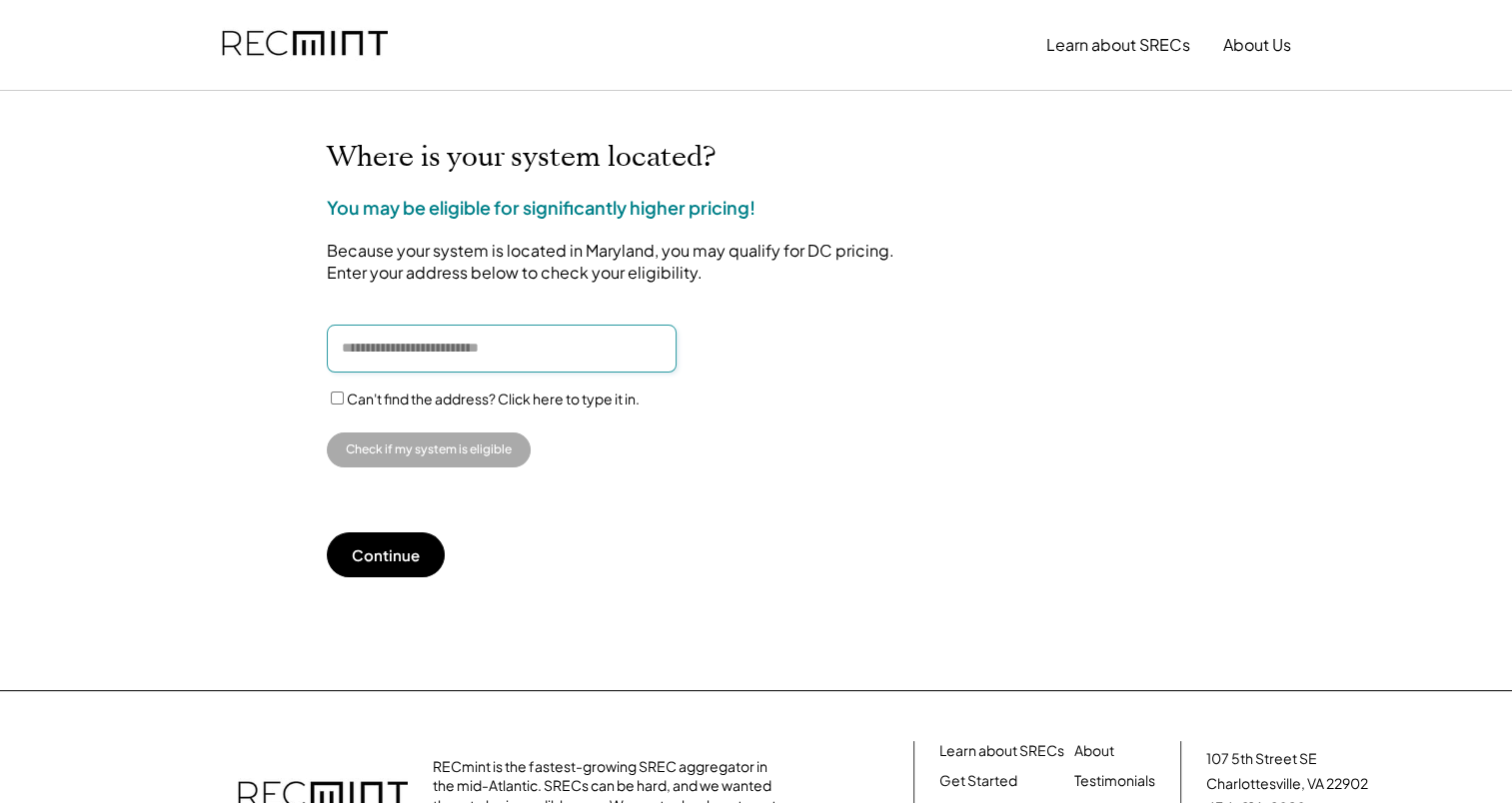 click at bounding box center [502, 349] 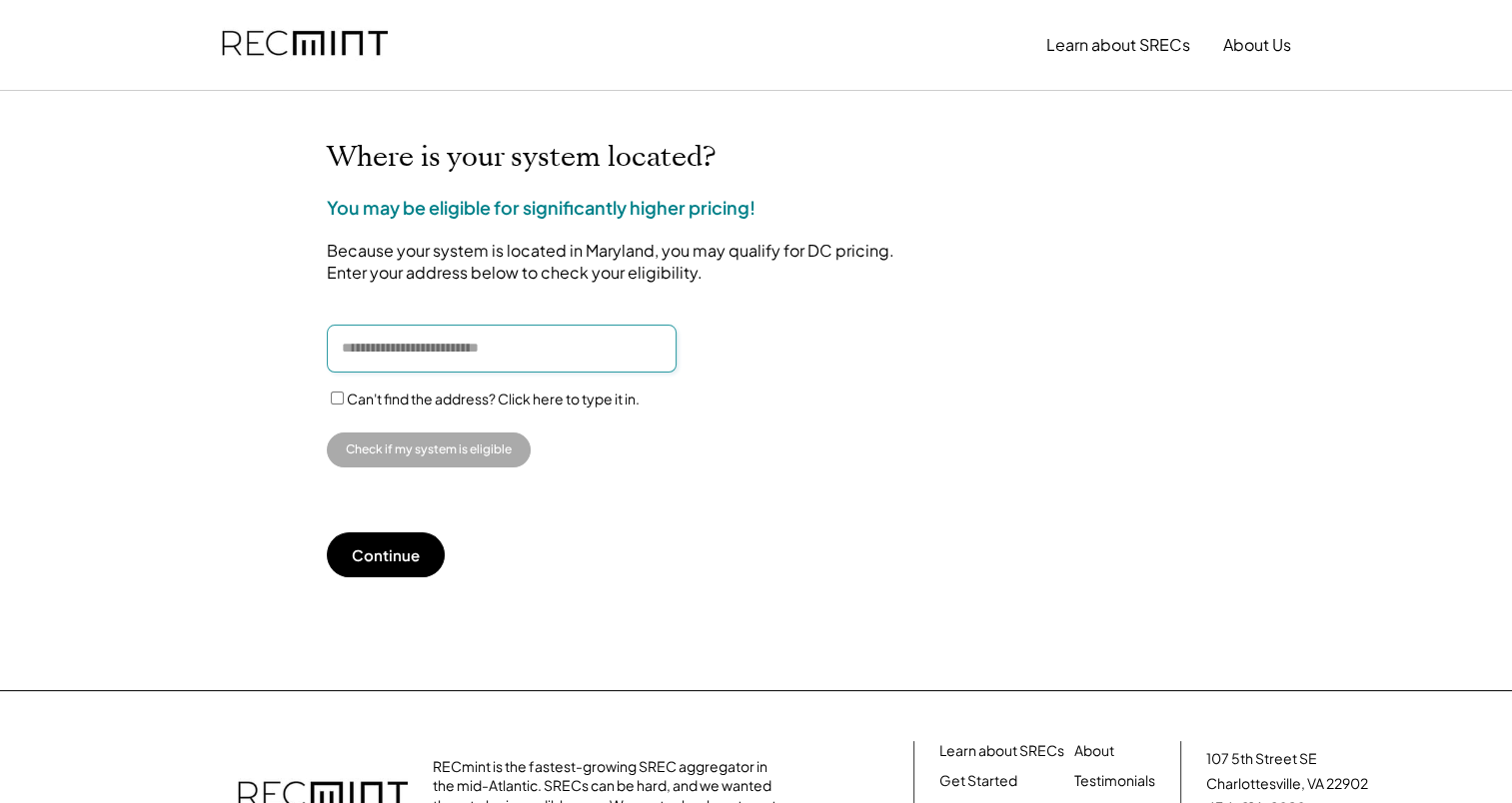 click at bounding box center [502, 349] 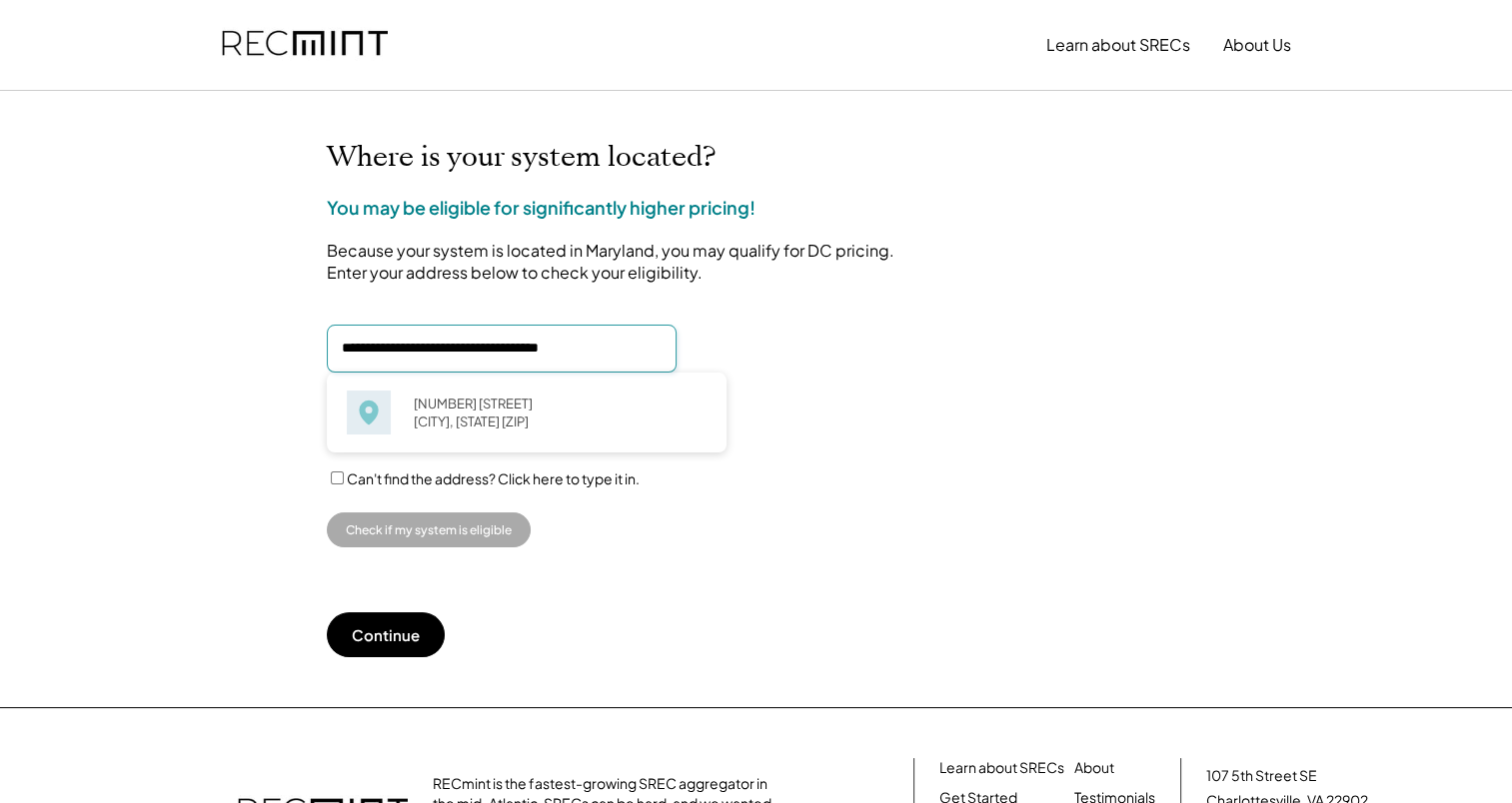 click at bounding box center (502, 349) 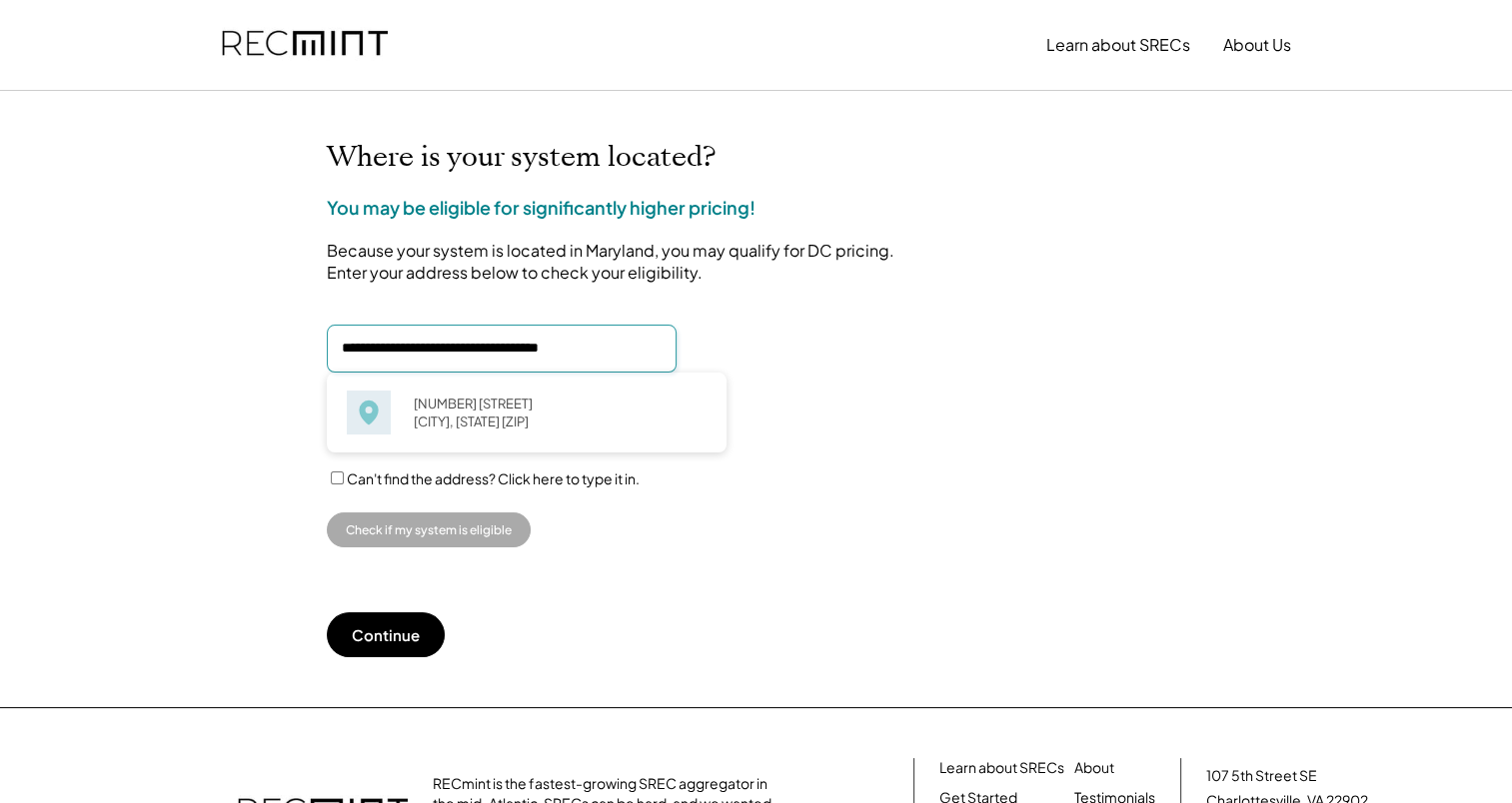 click on "Check if my system is eligible" at bounding box center [429, 529] 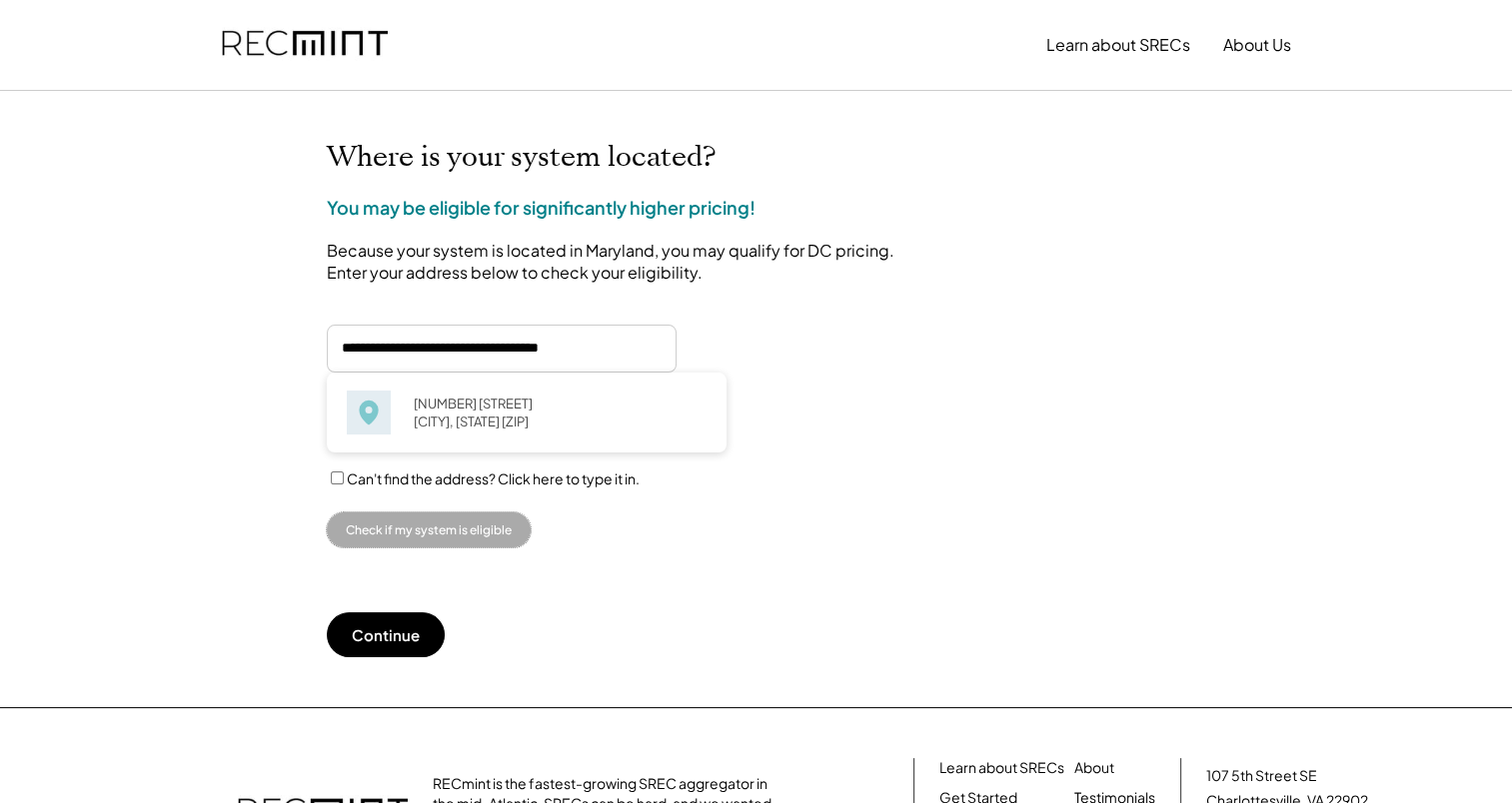 click on "Check if my system is eligible" at bounding box center [429, 529] 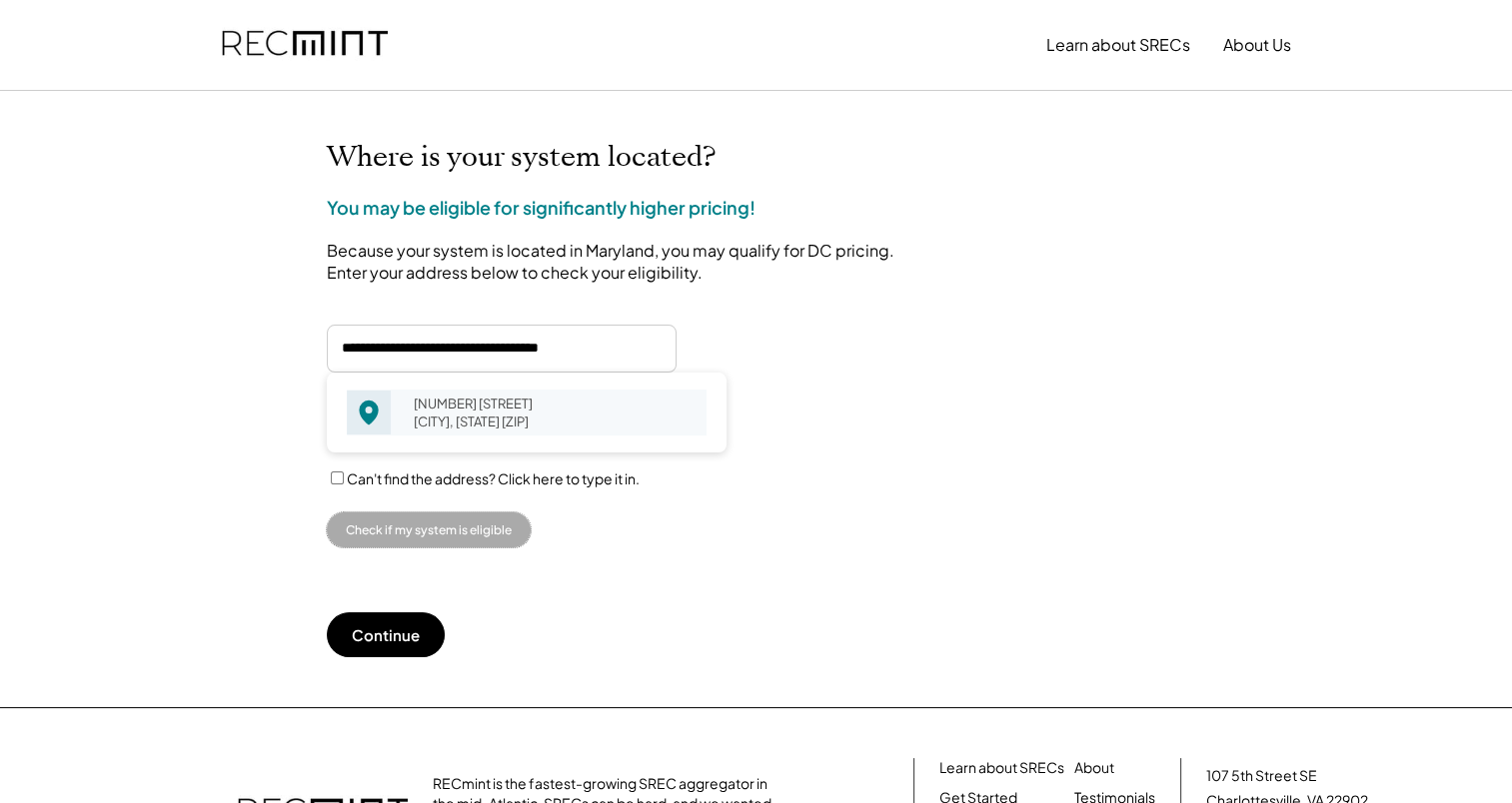 click on "[NUMBER] [STREET]
[CITY], [STATE] [ZIP]" at bounding box center [554, 412] 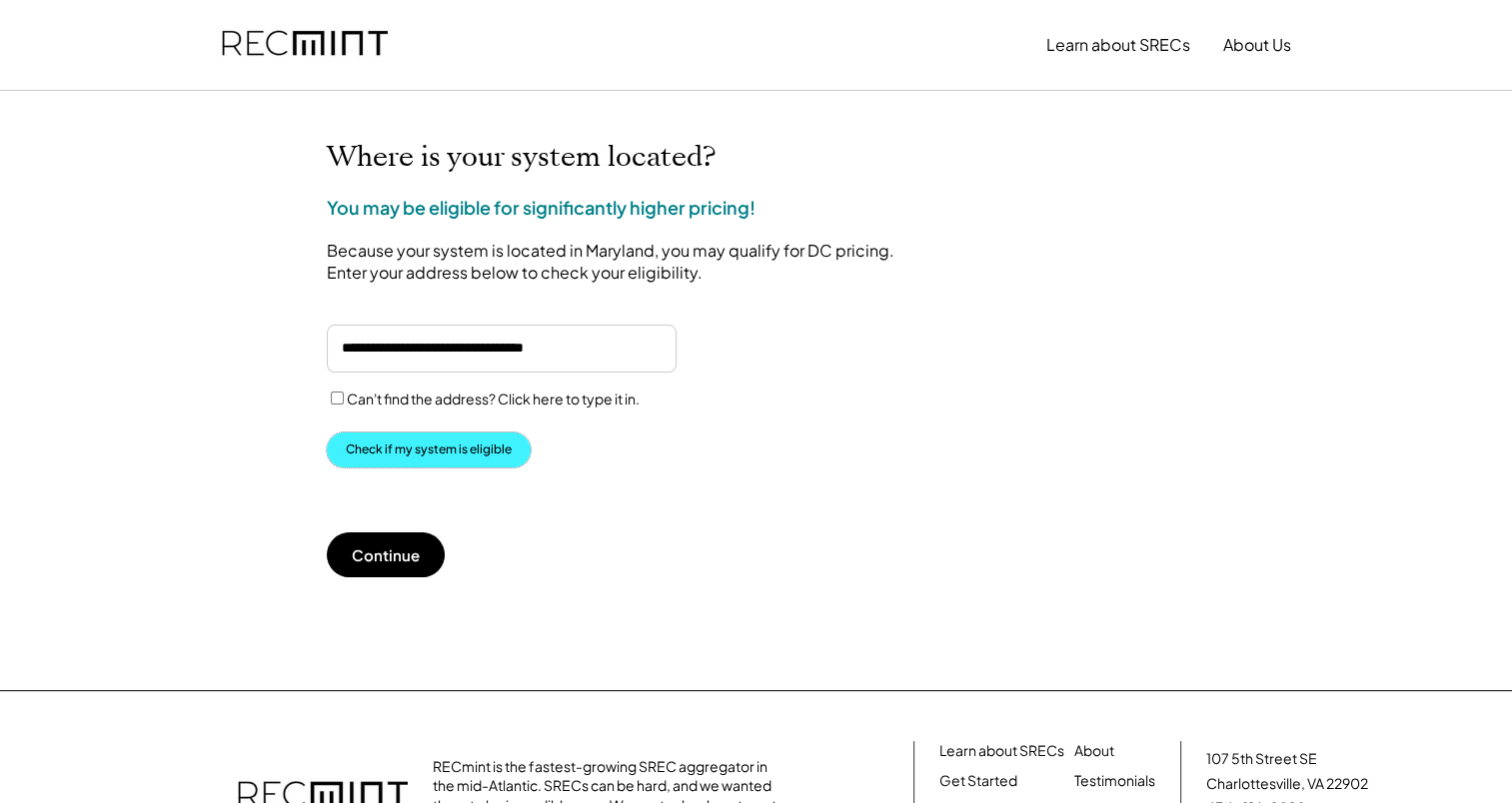 click on "Check if my system is eligible" at bounding box center [429, 449] 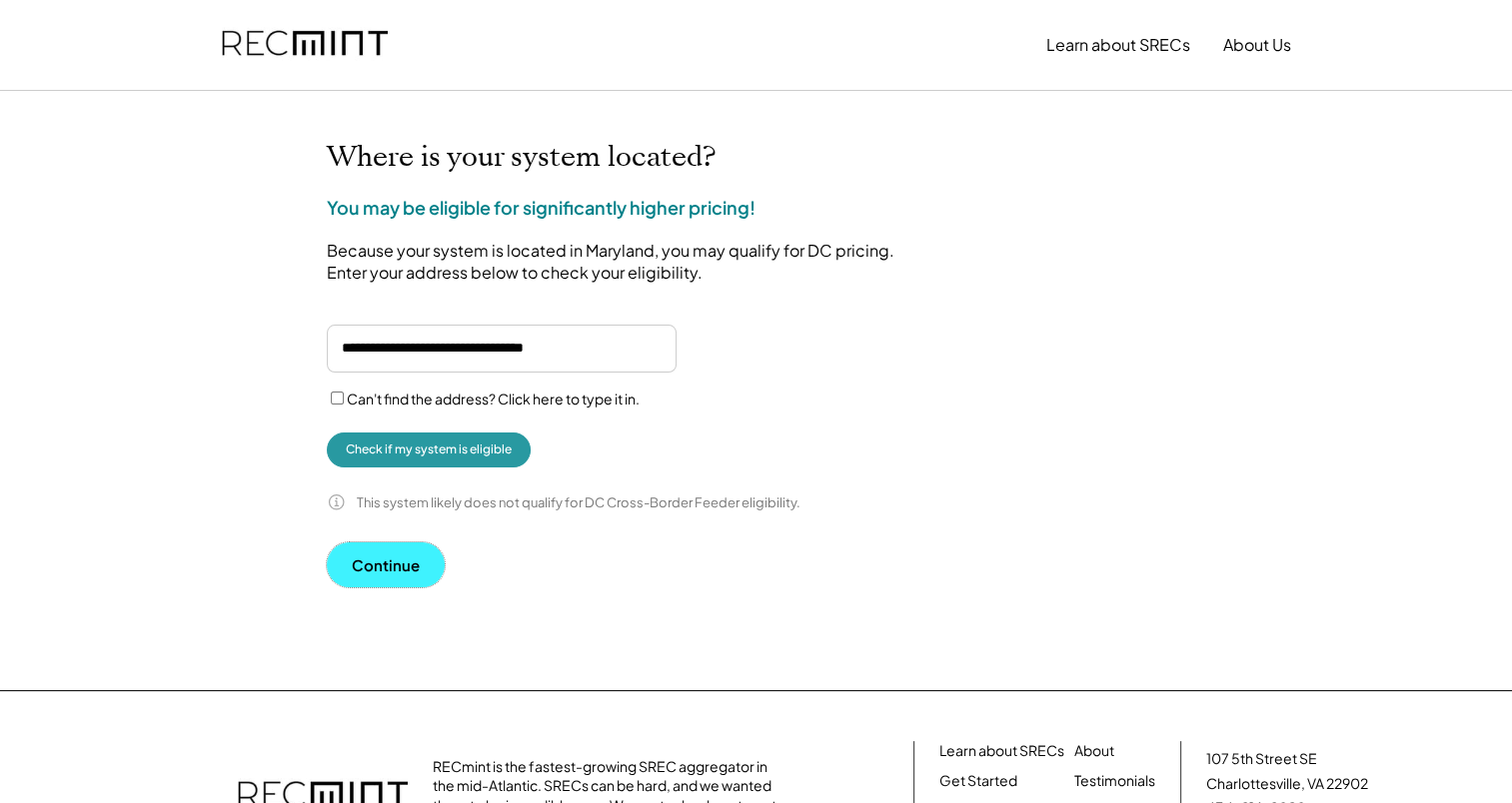 click on "Continue" at bounding box center (386, 564) 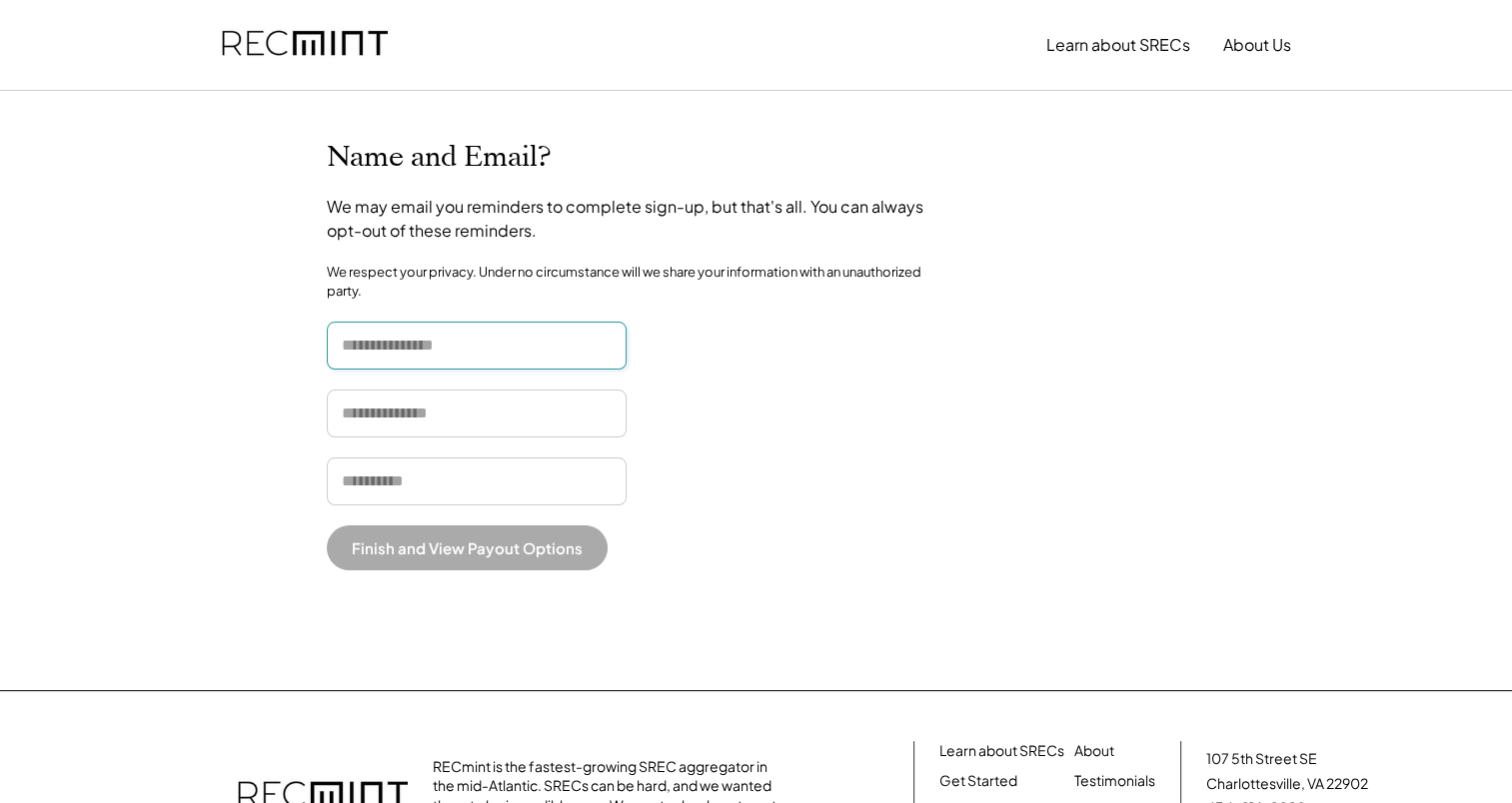 click at bounding box center (477, 346) 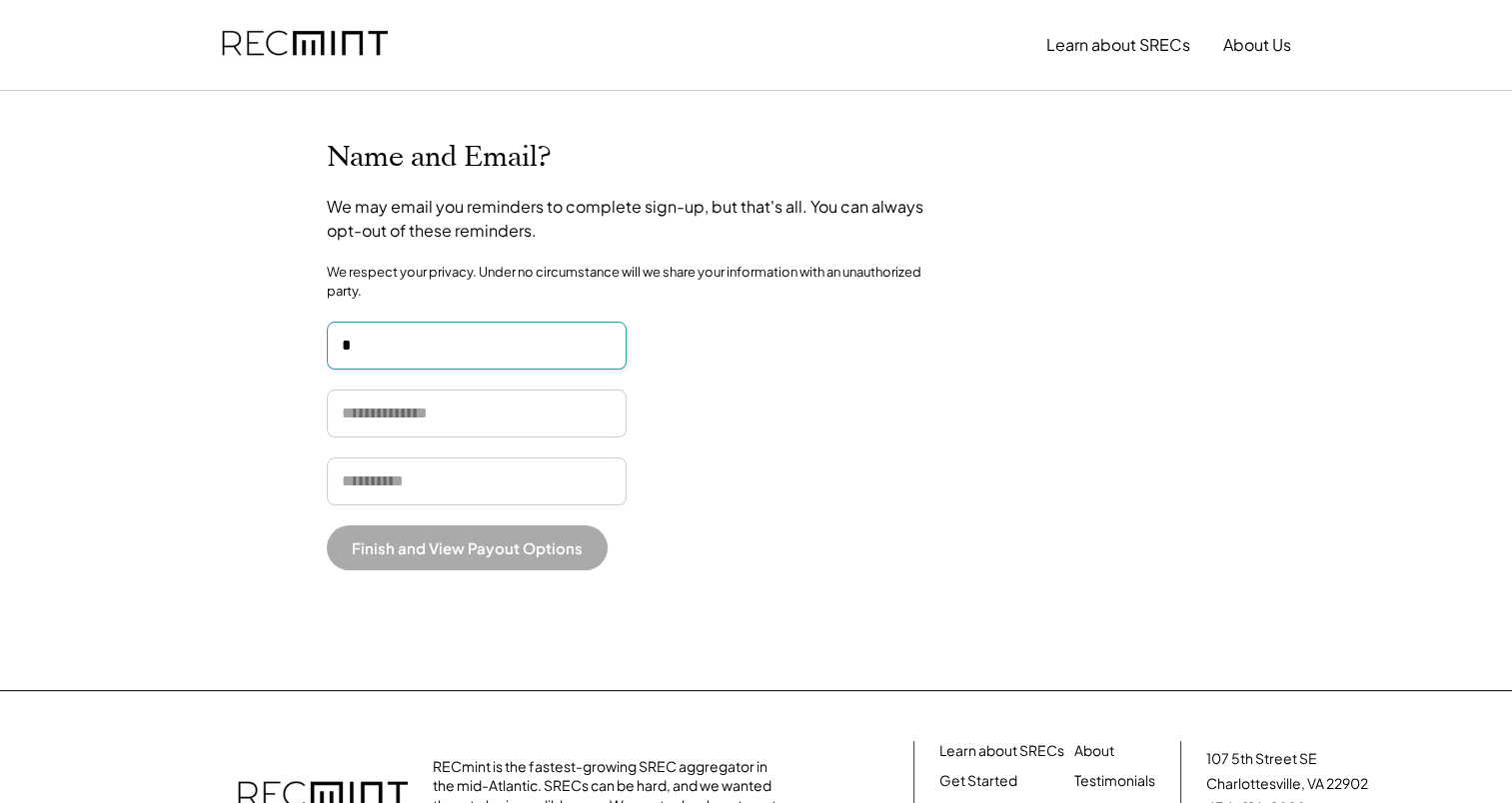 type on "*" 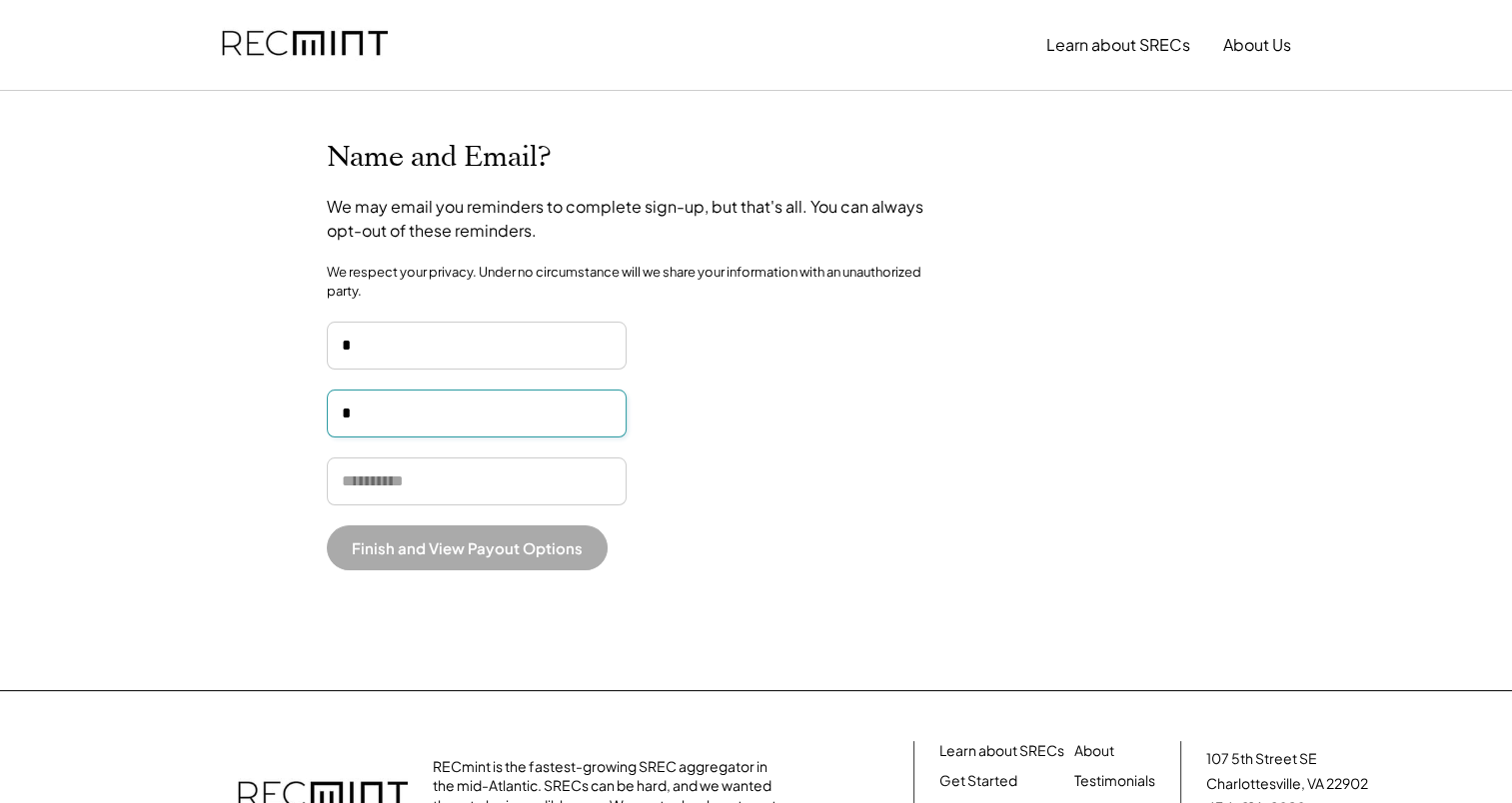 type on "*" 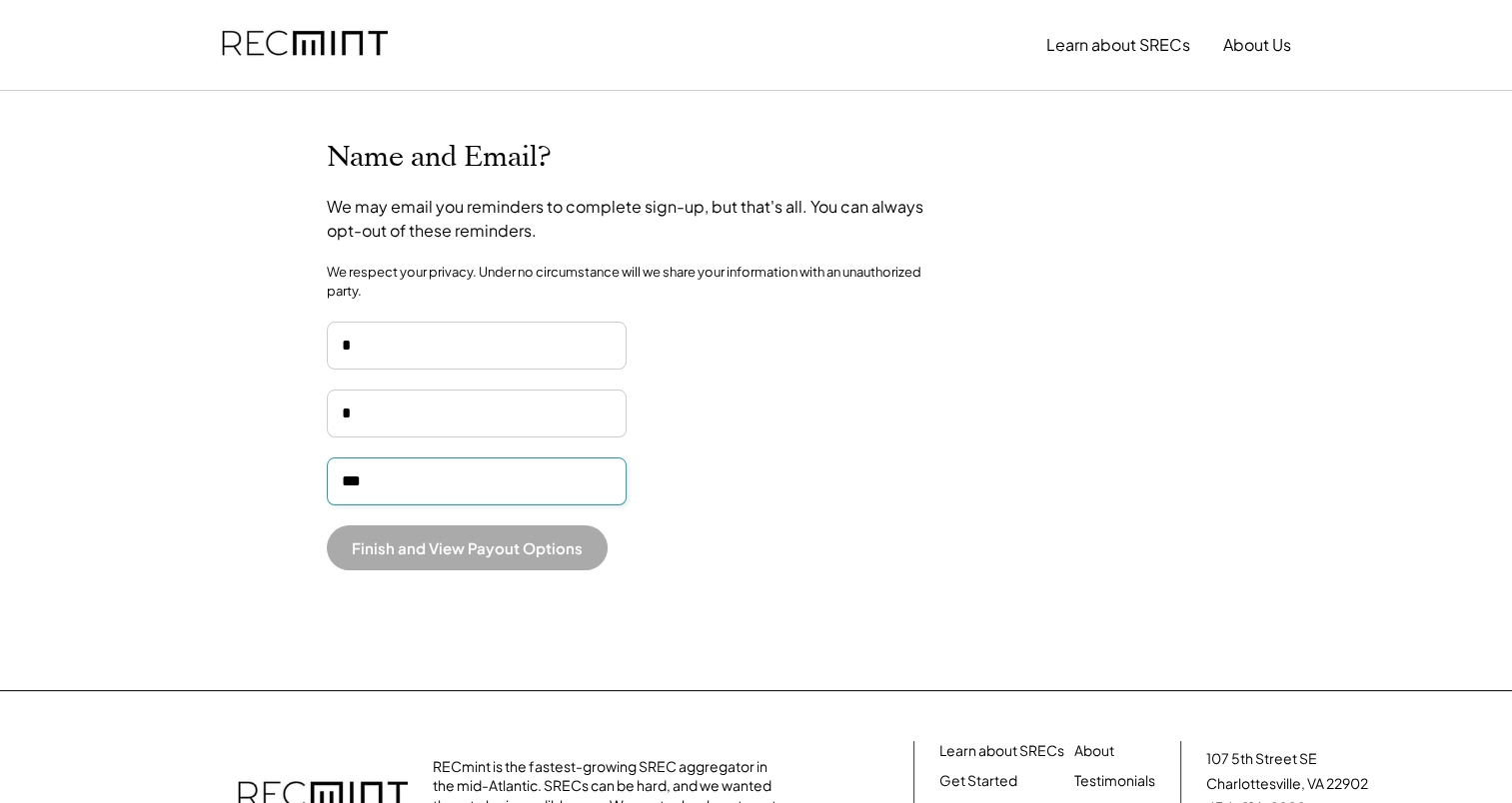 type on "**********" 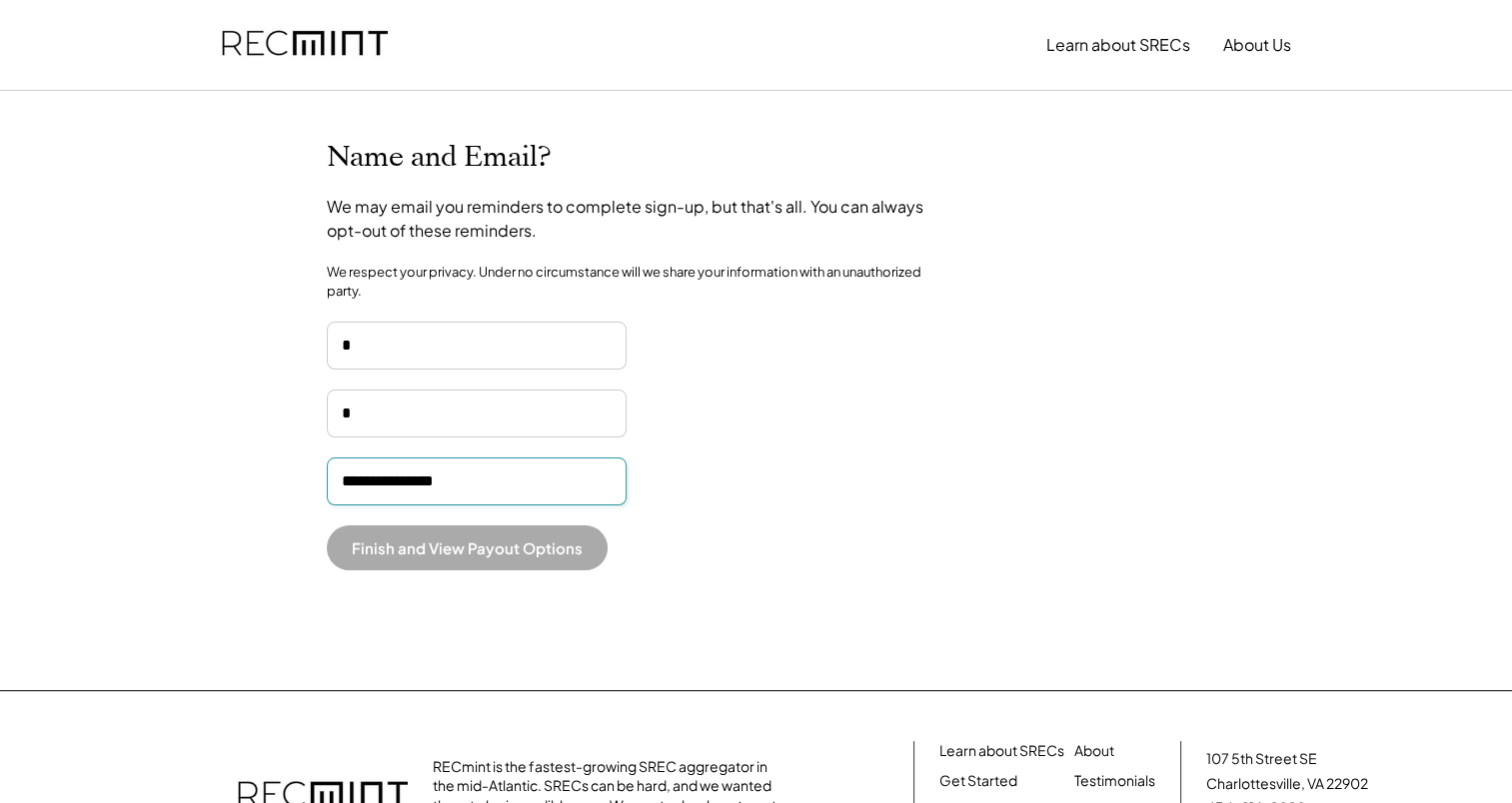 type 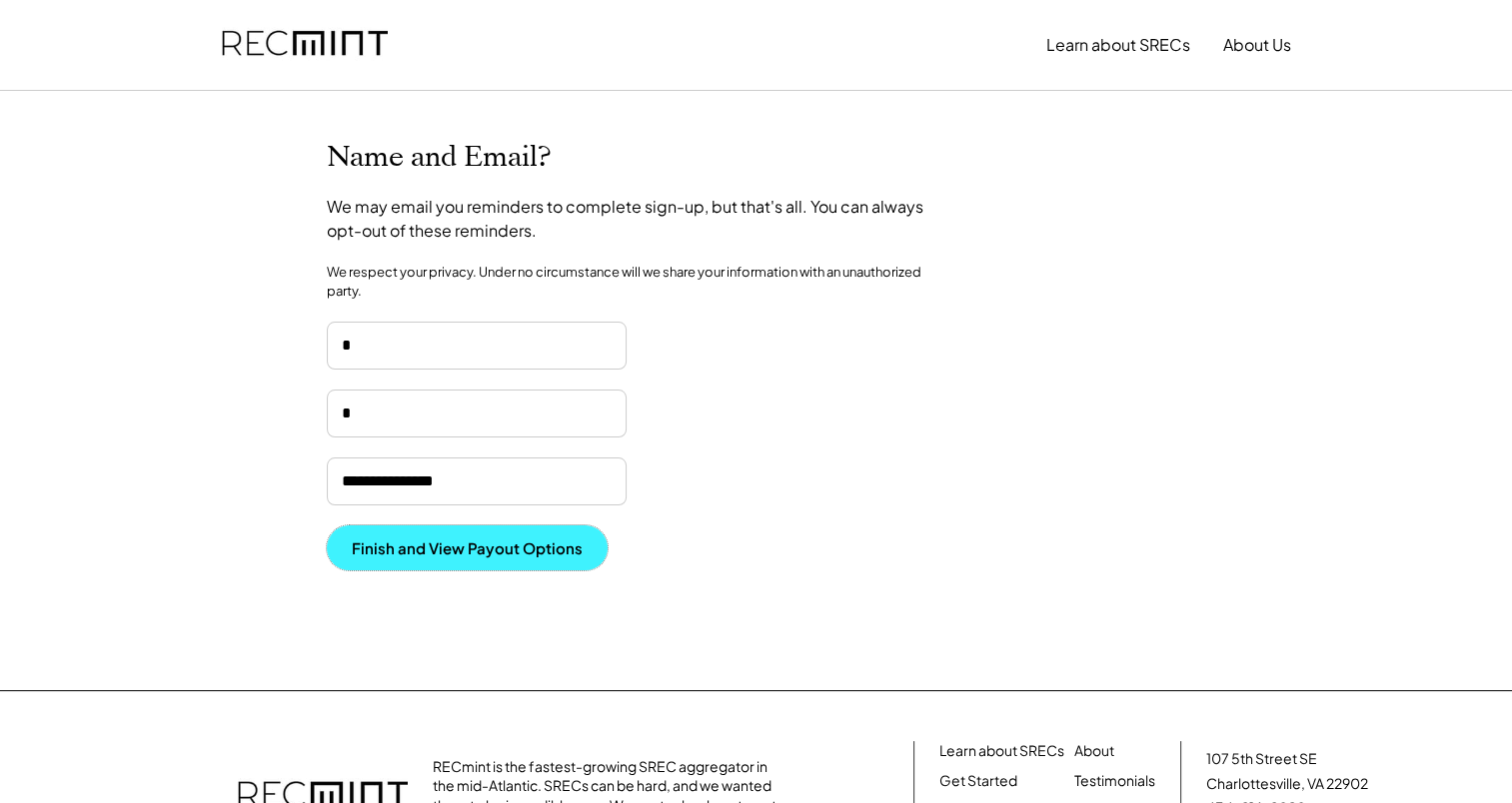click on "Finish and View Payout Options" at bounding box center (467, 547) 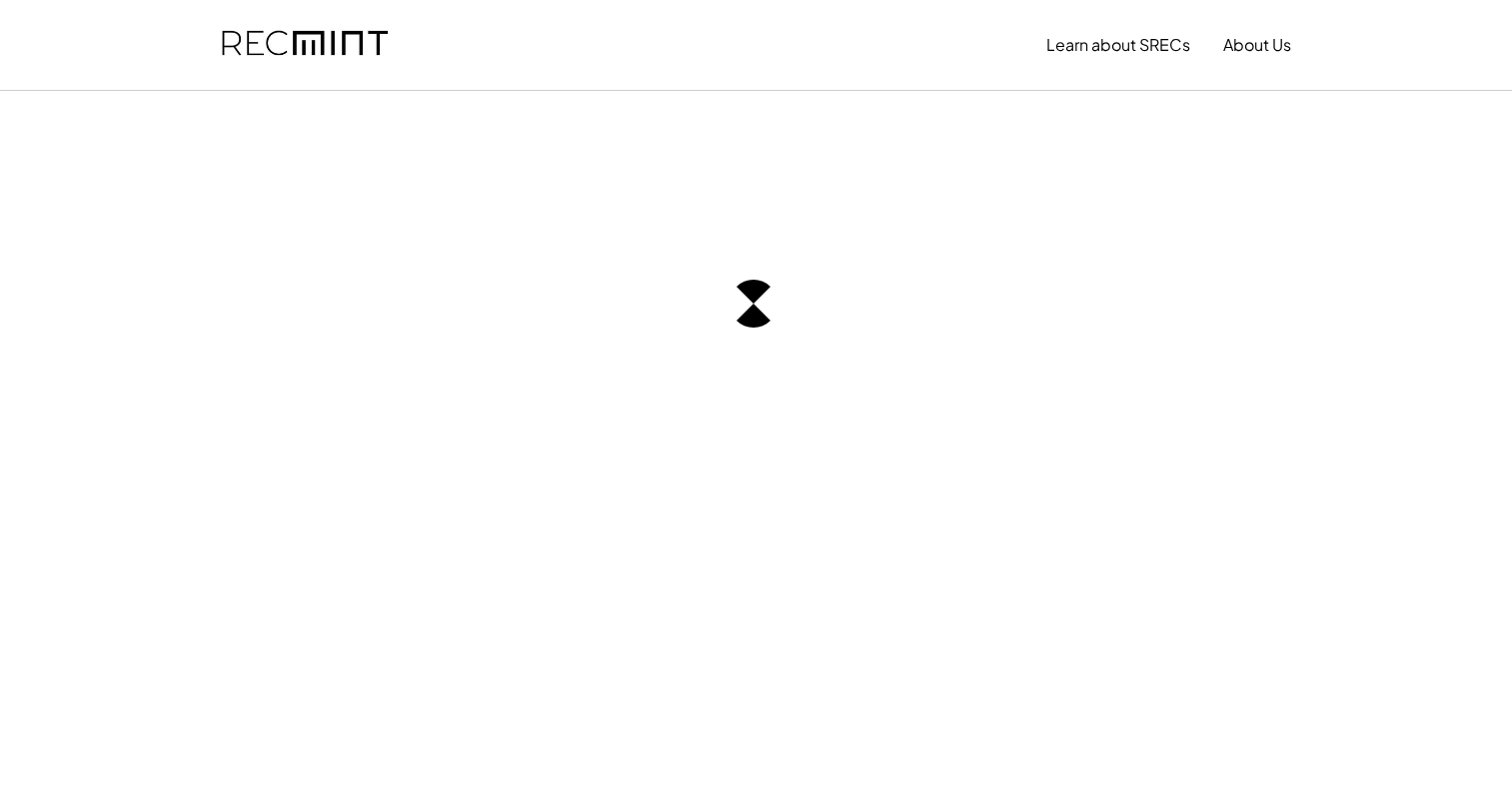 scroll, scrollTop: 0, scrollLeft: 0, axis: both 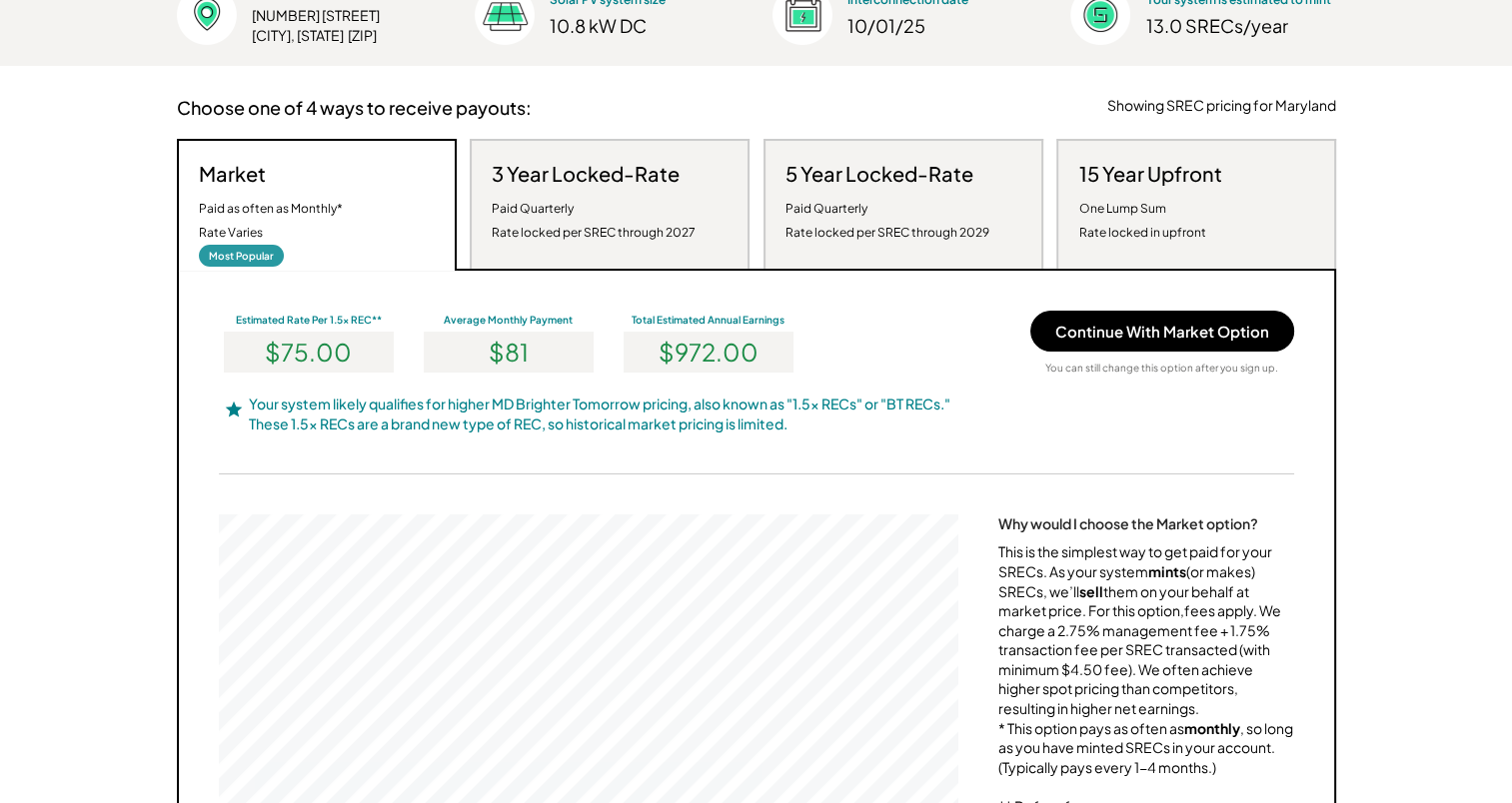 click on "Paid Quarterly
Rate locked per SREC through 2027" at bounding box center (594, 221) 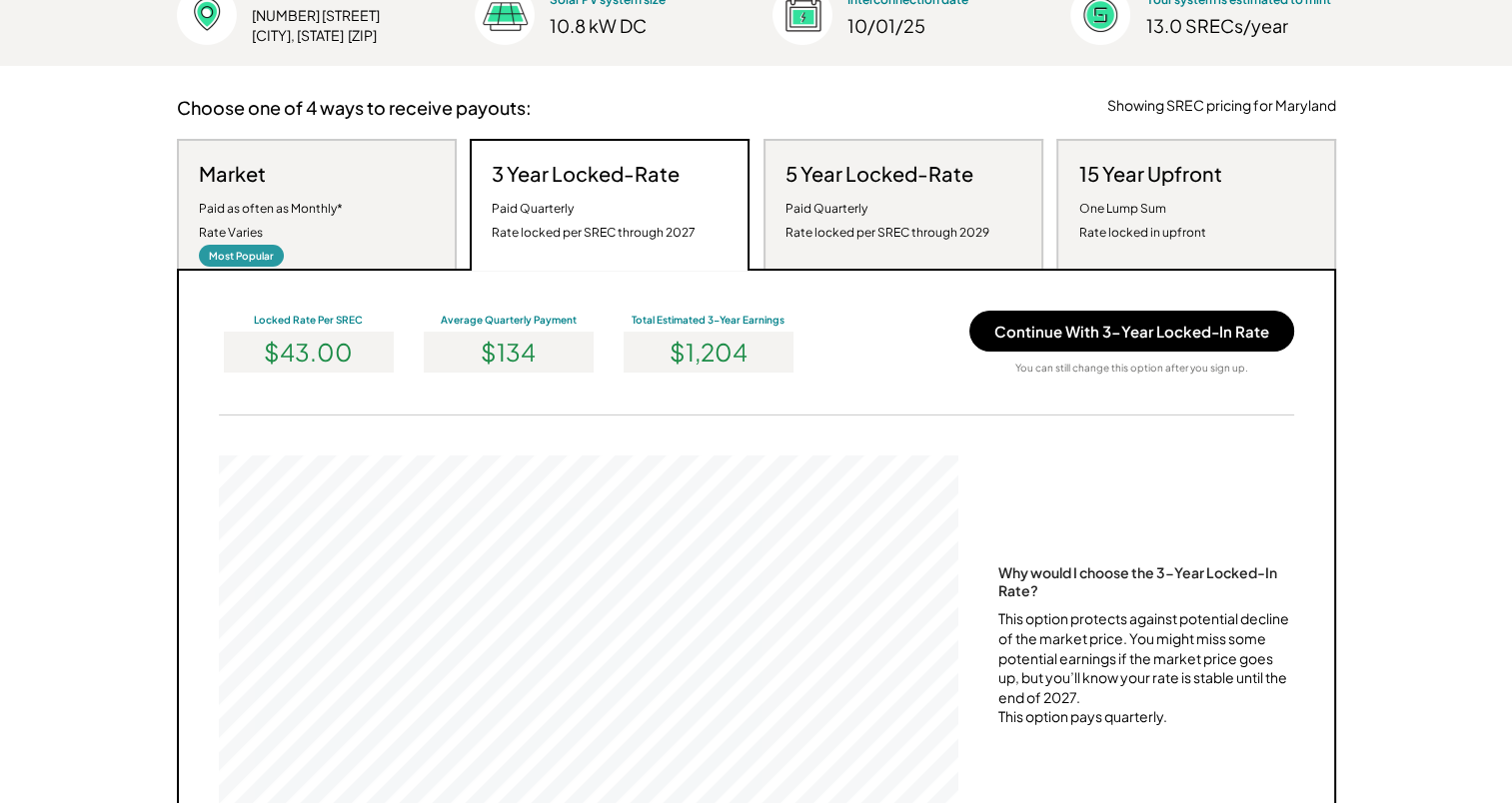 scroll, scrollTop: 998377, scrollLeft: 998600, axis: both 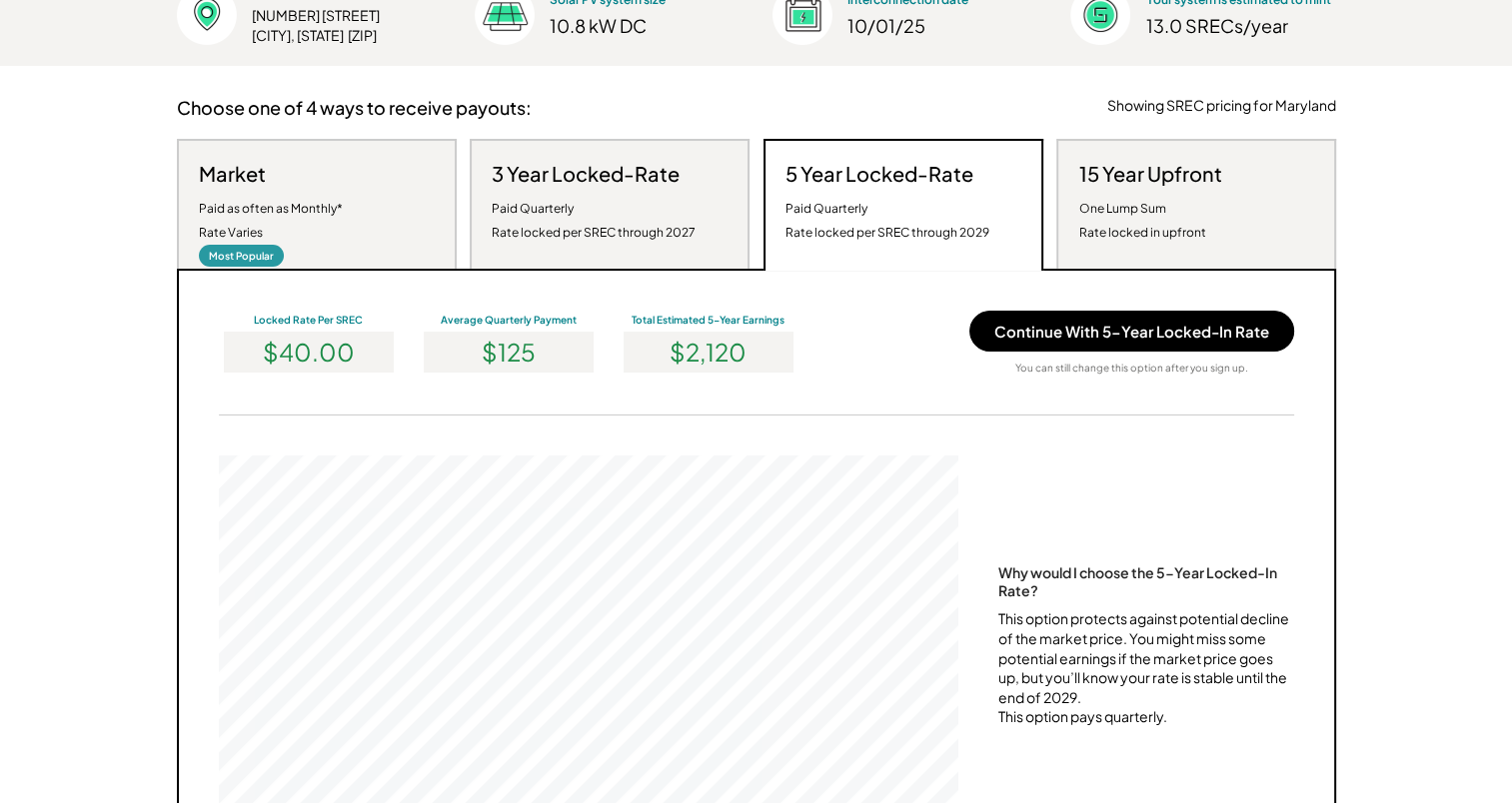 click on "One Lump Sum
Rate locked in upfront" at bounding box center [1141, 221] 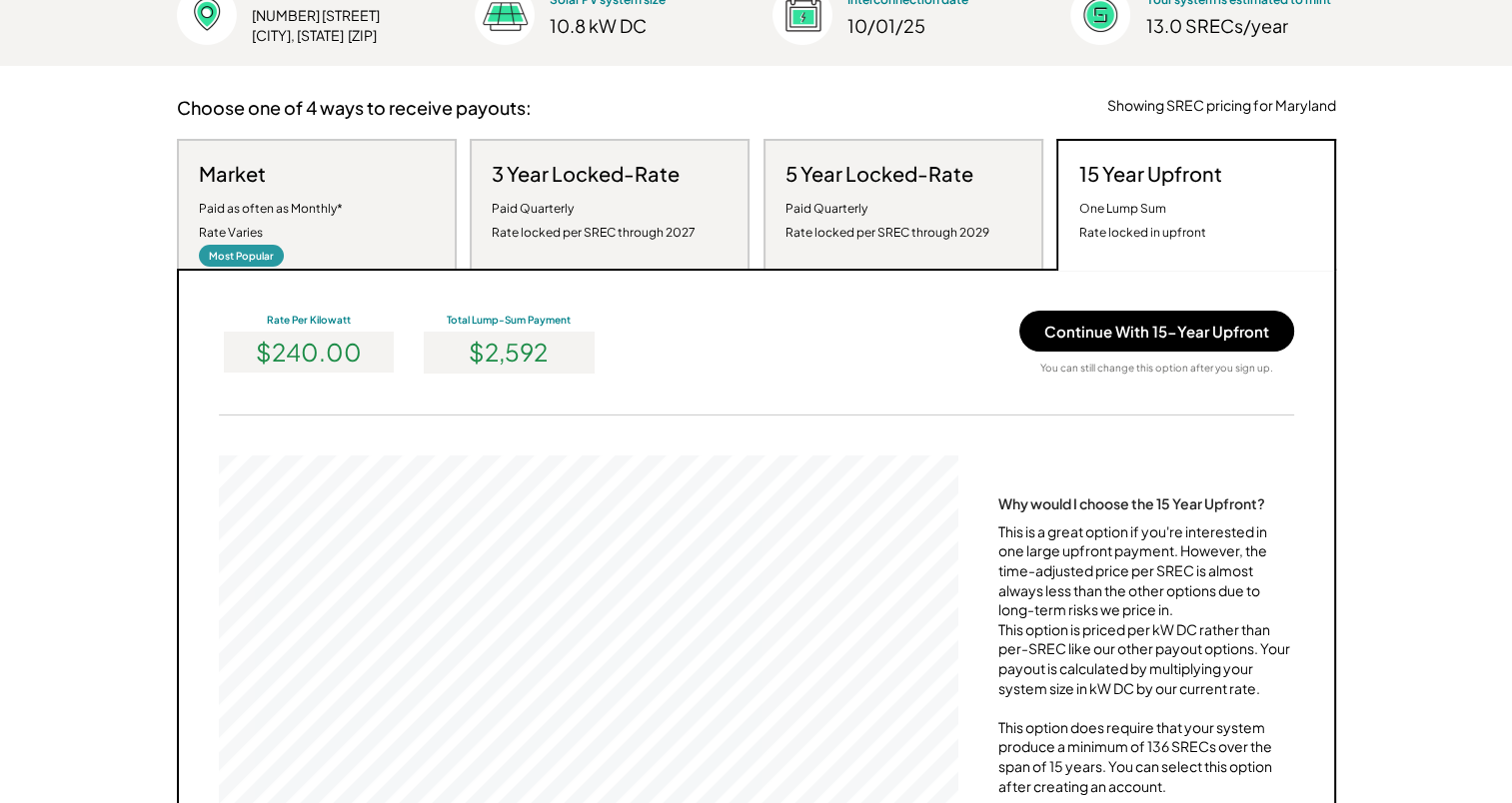 scroll, scrollTop: 998377, scrollLeft: 998600, axis: both 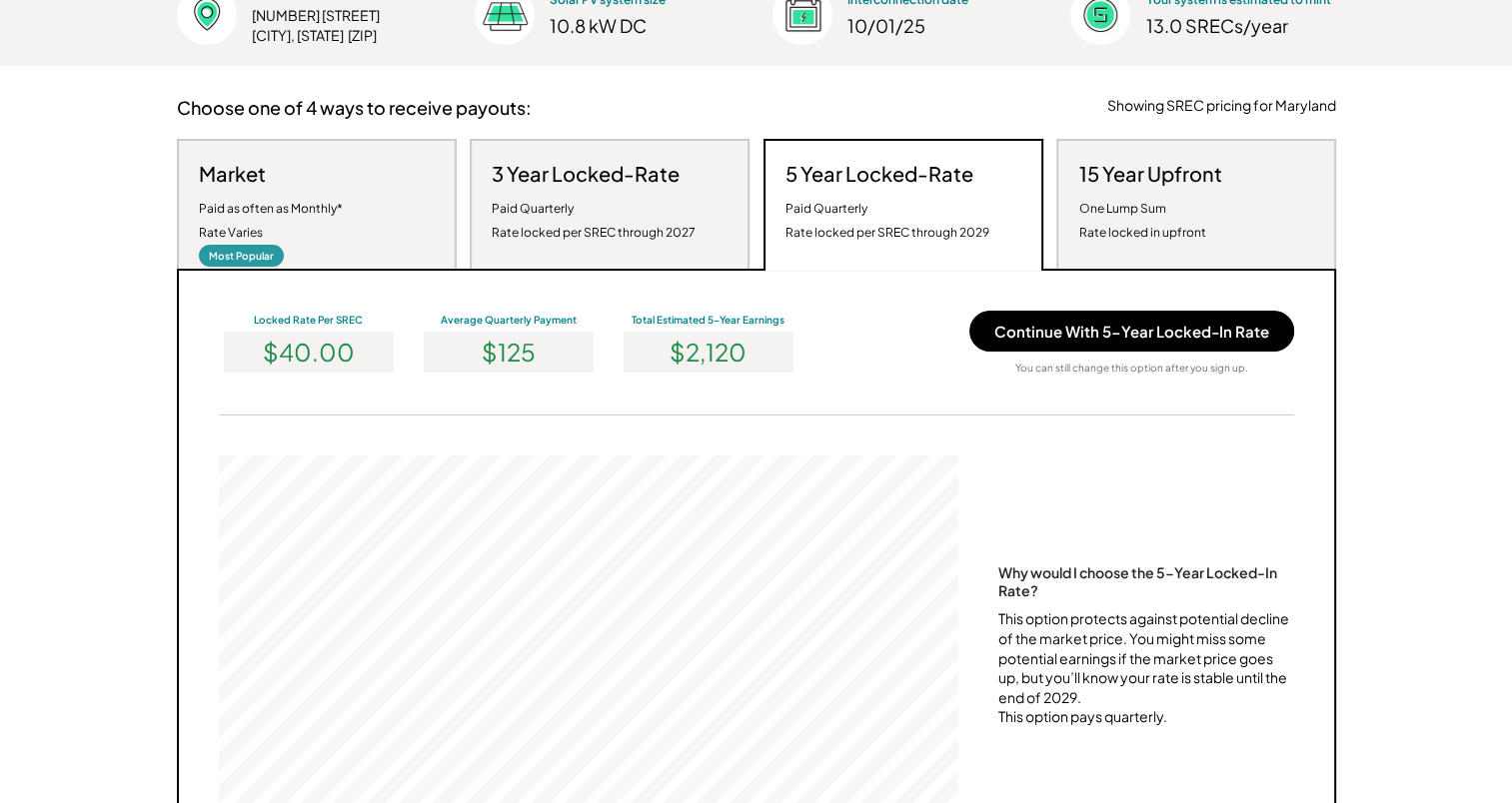 click on "Paid as often as Monthly*
Rate Varies" at bounding box center [271, 221] 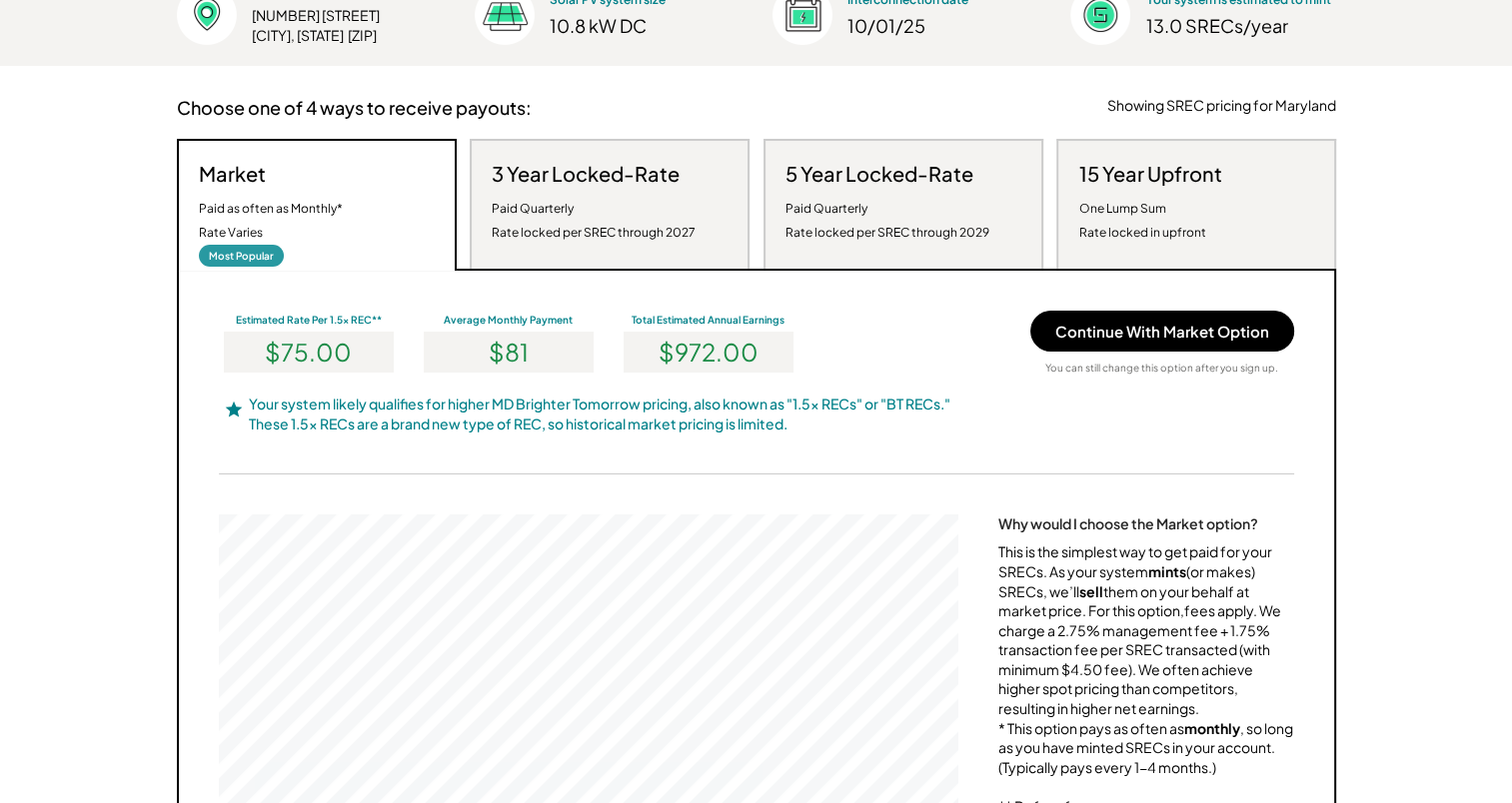 scroll, scrollTop: 998377, scrollLeft: 998600, axis: both 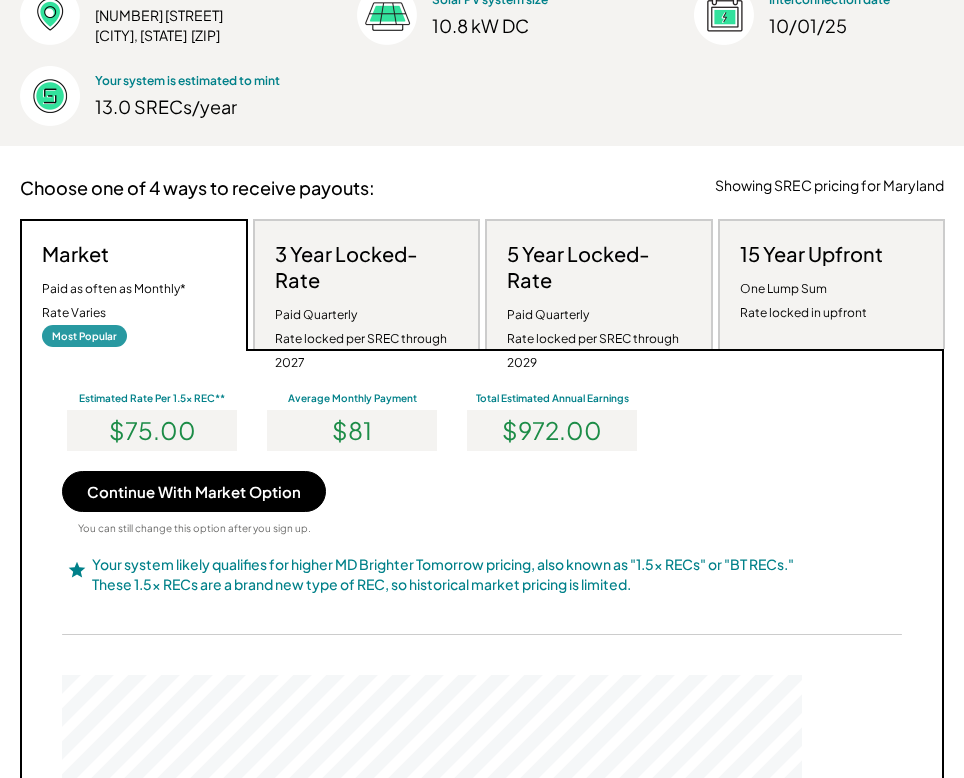 click on "Address 1621 W Pratt St
Baltimore, MD  21223 Solar PV system size 10.8 kW DC Interconnection date 10/01/25 Your system is estimated to mint 13.0 SRECs/year" at bounding box center (482, 55) 